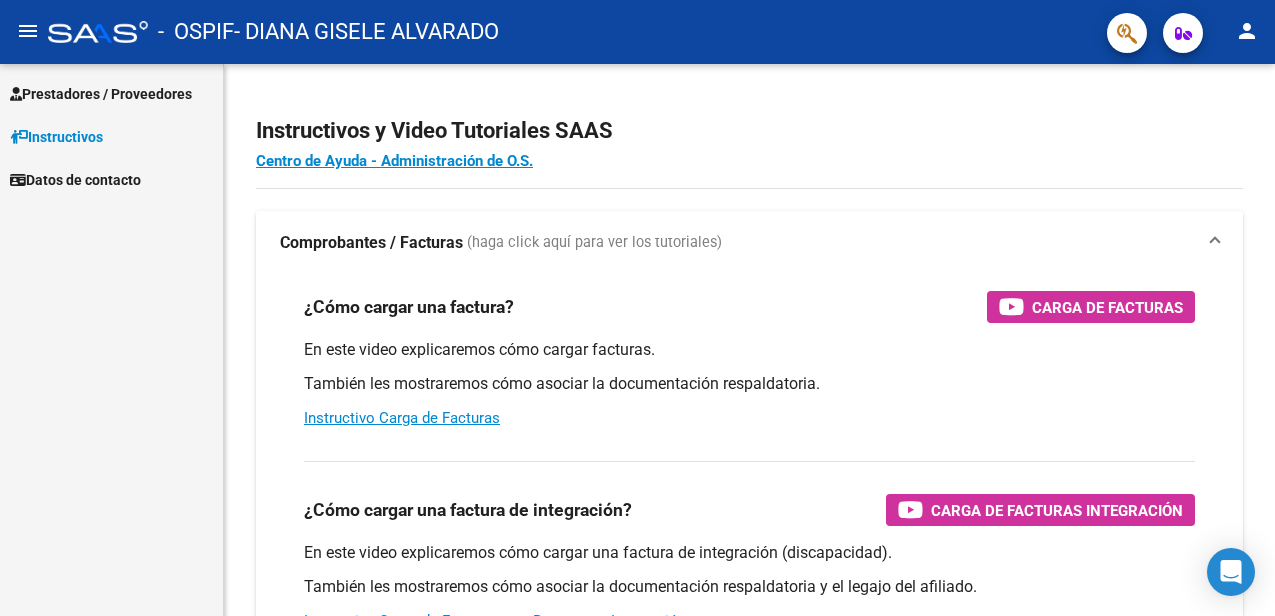 scroll, scrollTop: 0, scrollLeft: 0, axis: both 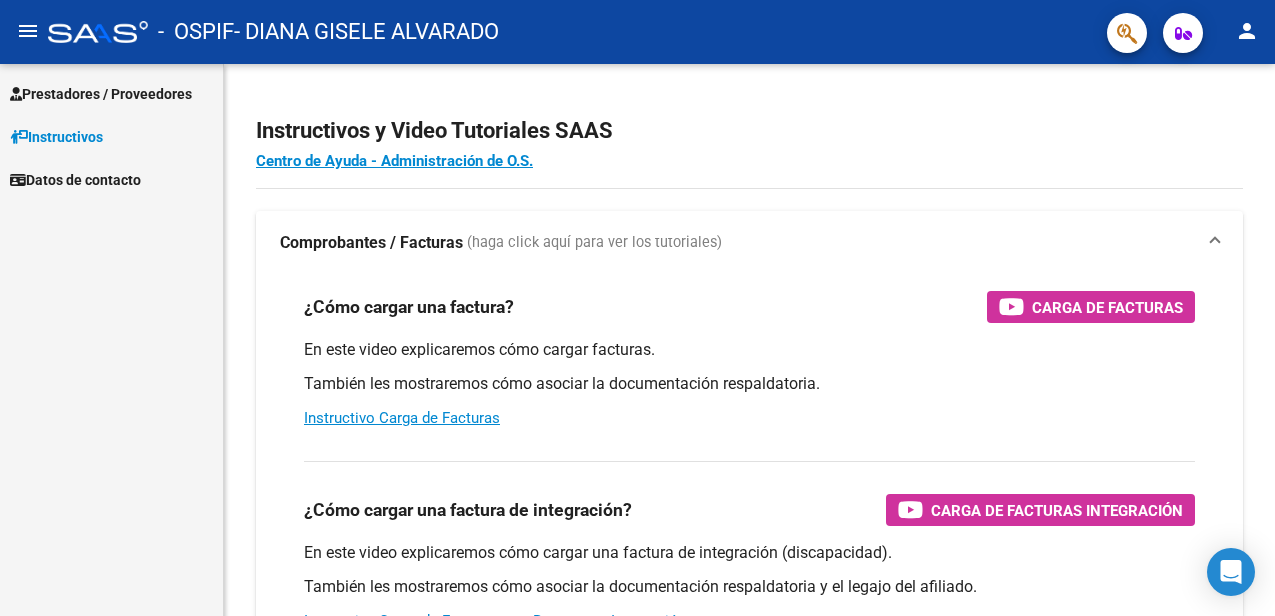 click on "Prestadores / Proveedores" at bounding box center (101, 94) 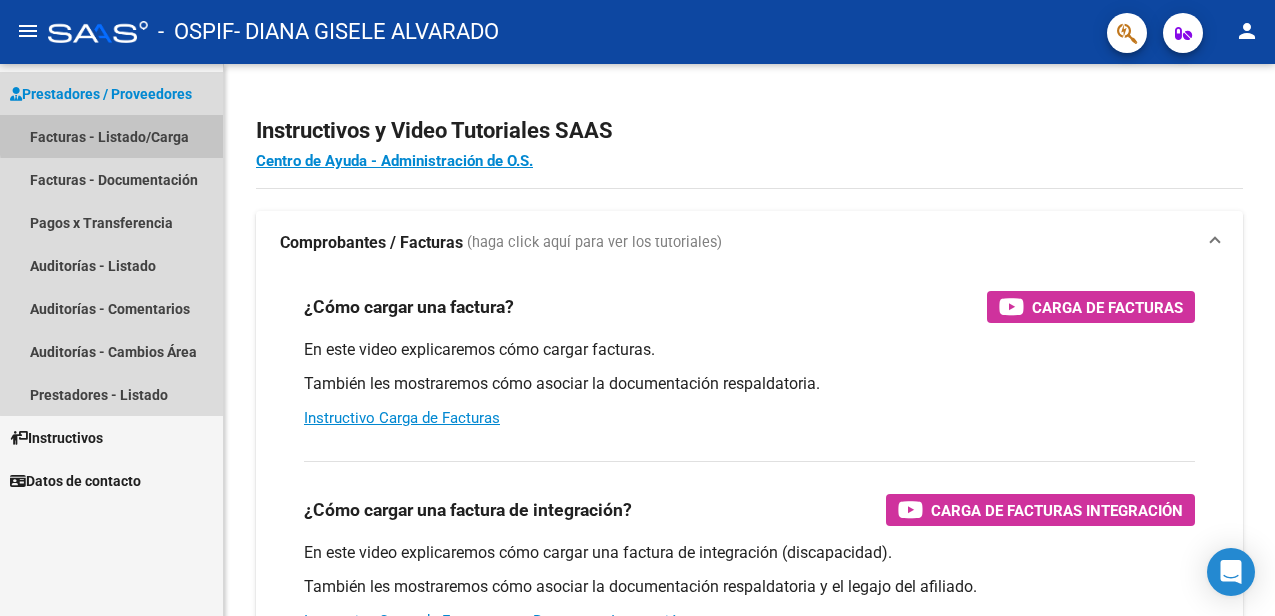 click on "Facturas - Listado/Carga" at bounding box center (111, 136) 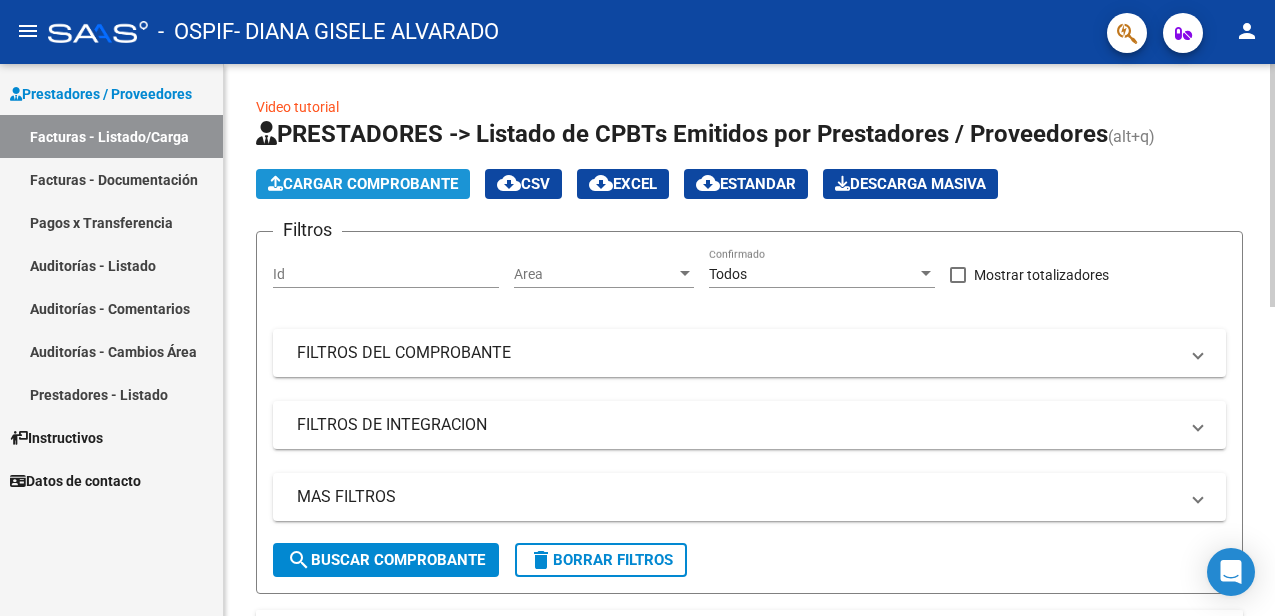click on "Cargar Comprobante" 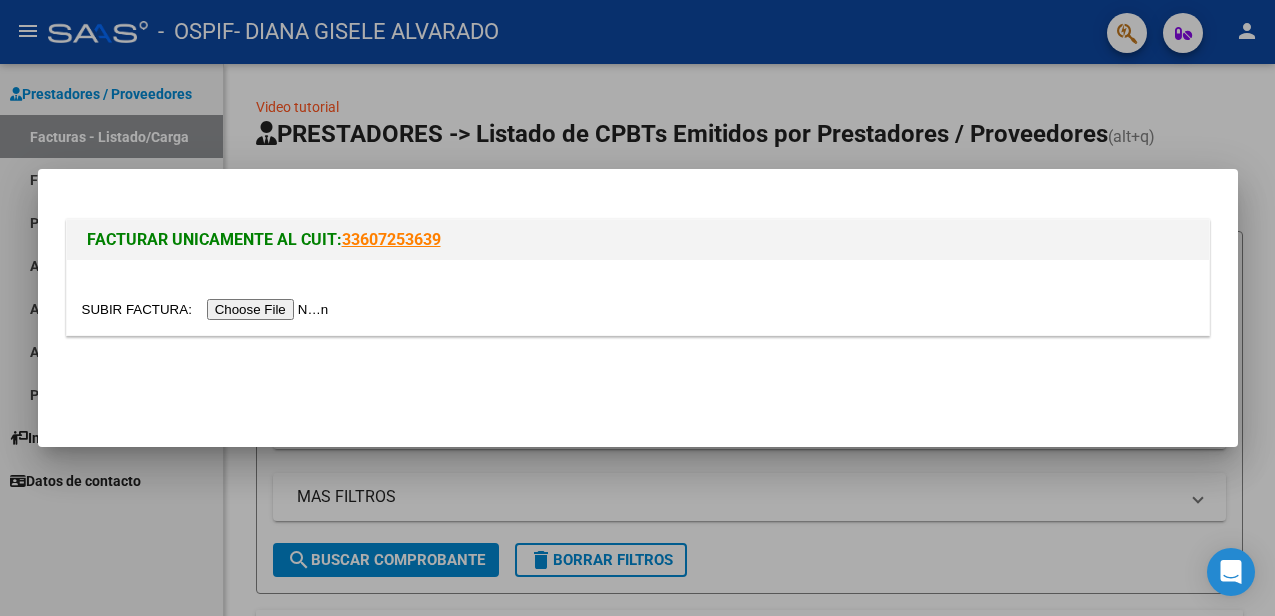 click at bounding box center [208, 309] 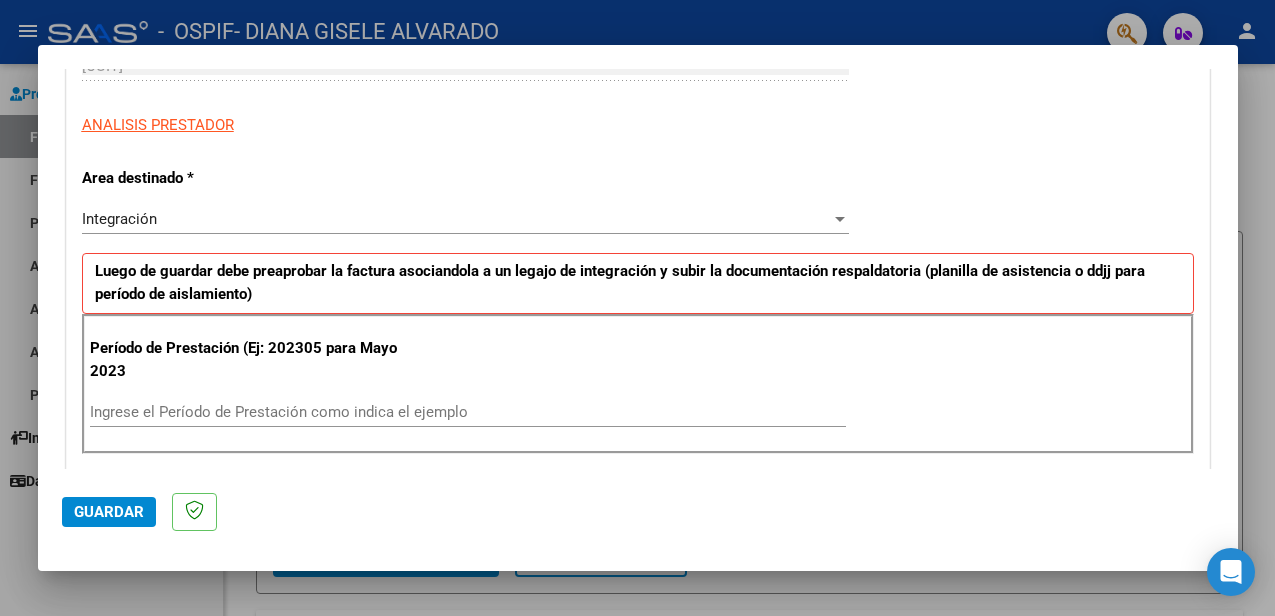 scroll, scrollTop: 400, scrollLeft: 0, axis: vertical 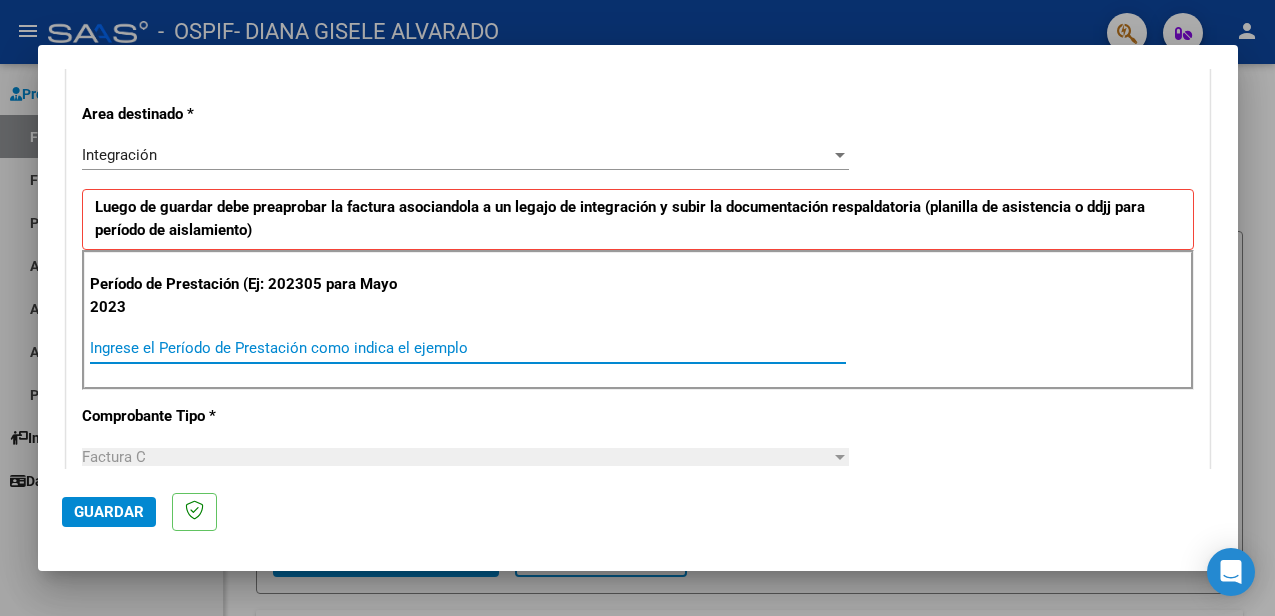 click on "Ingrese el Período de Prestación como indica el ejemplo" at bounding box center (468, 348) 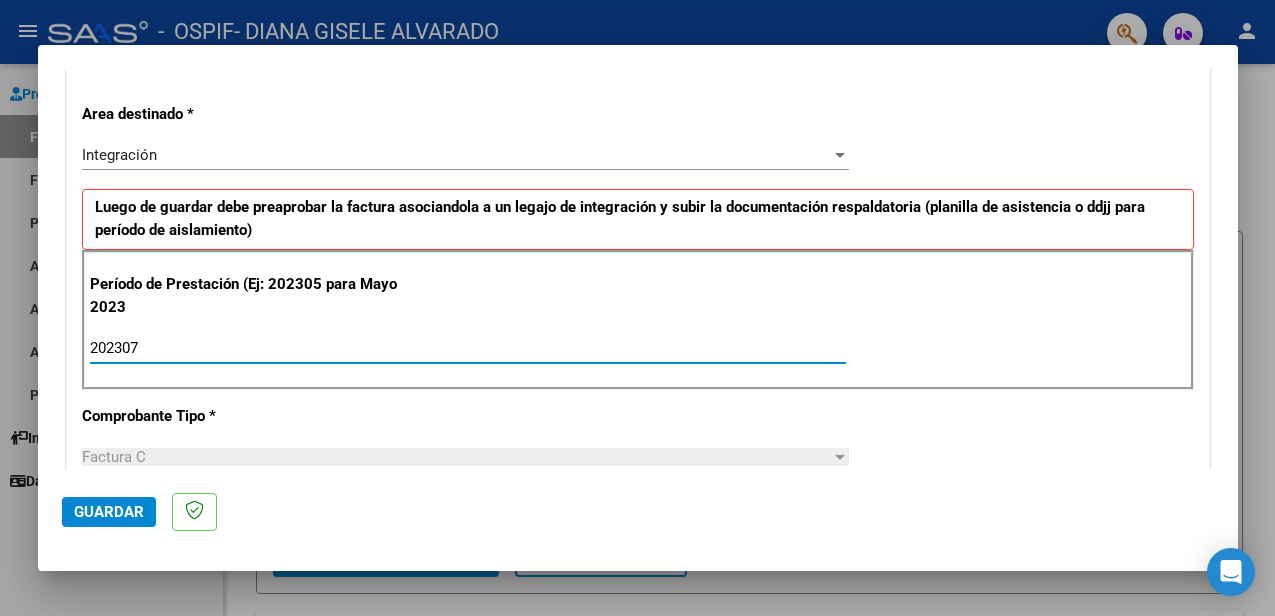 type on "202307" 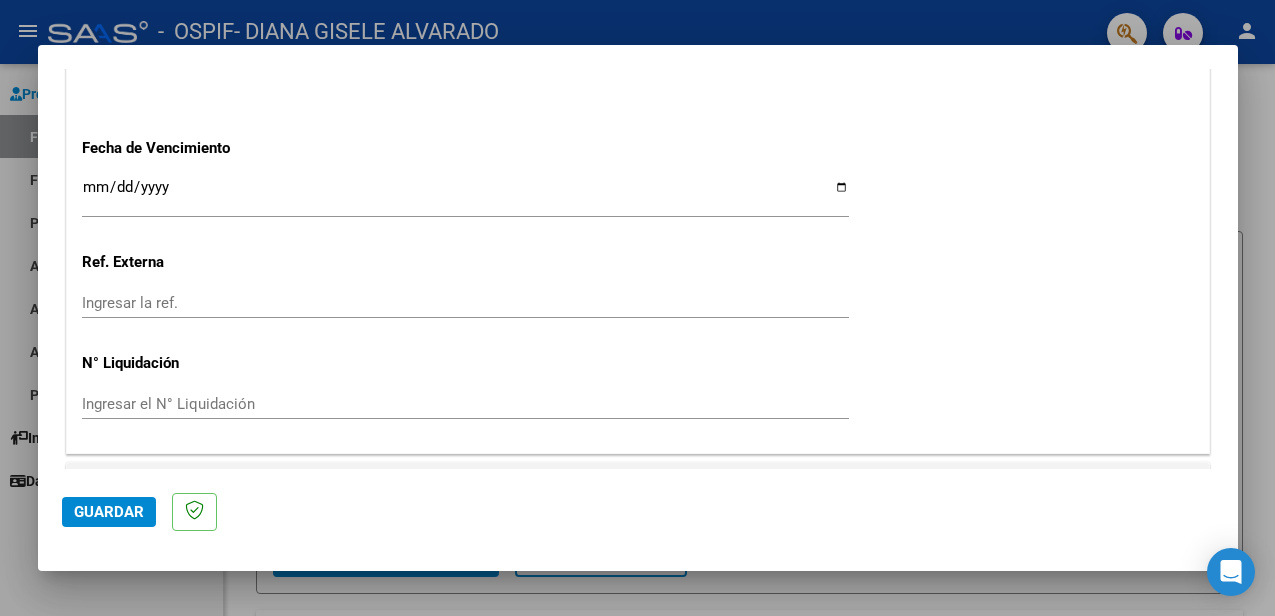 scroll, scrollTop: 1373, scrollLeft: 0, axis: vertical 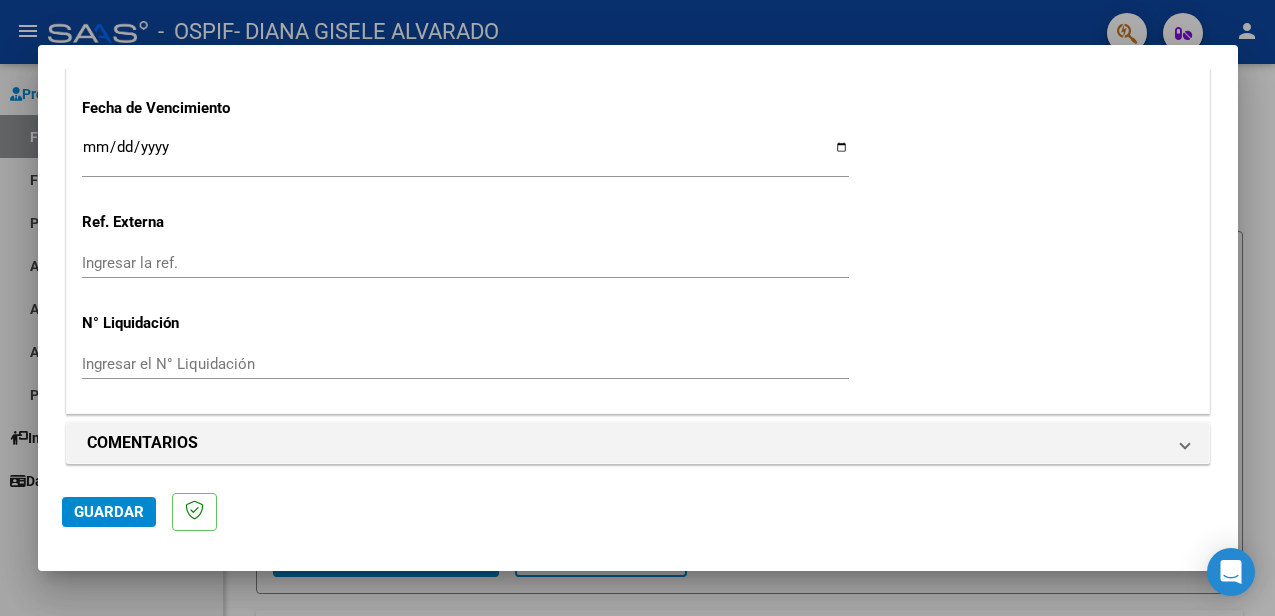 click on "Ingresar la fecha" at bounding box center [465, 155] 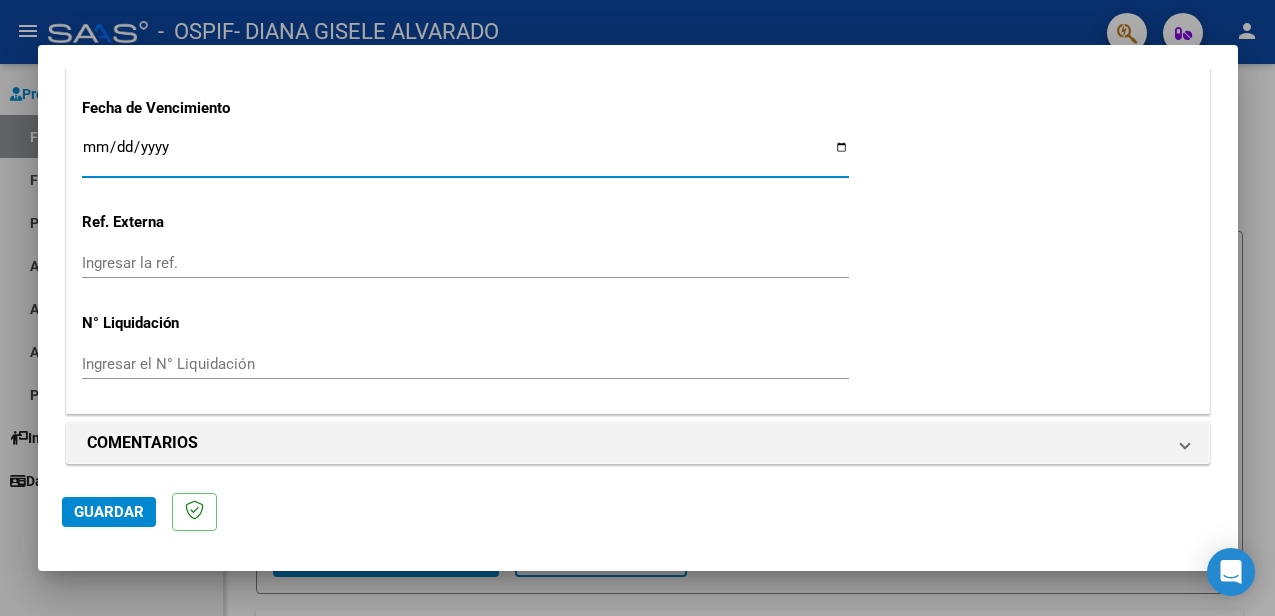 type on "2025-08-10" 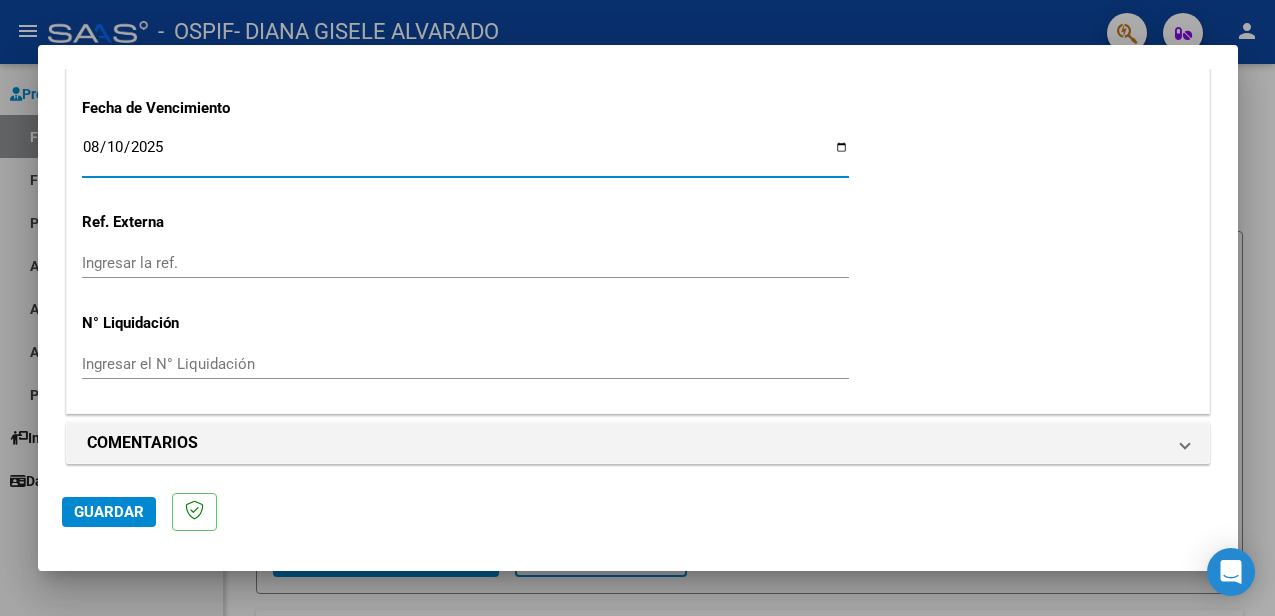 click on "Guardar" 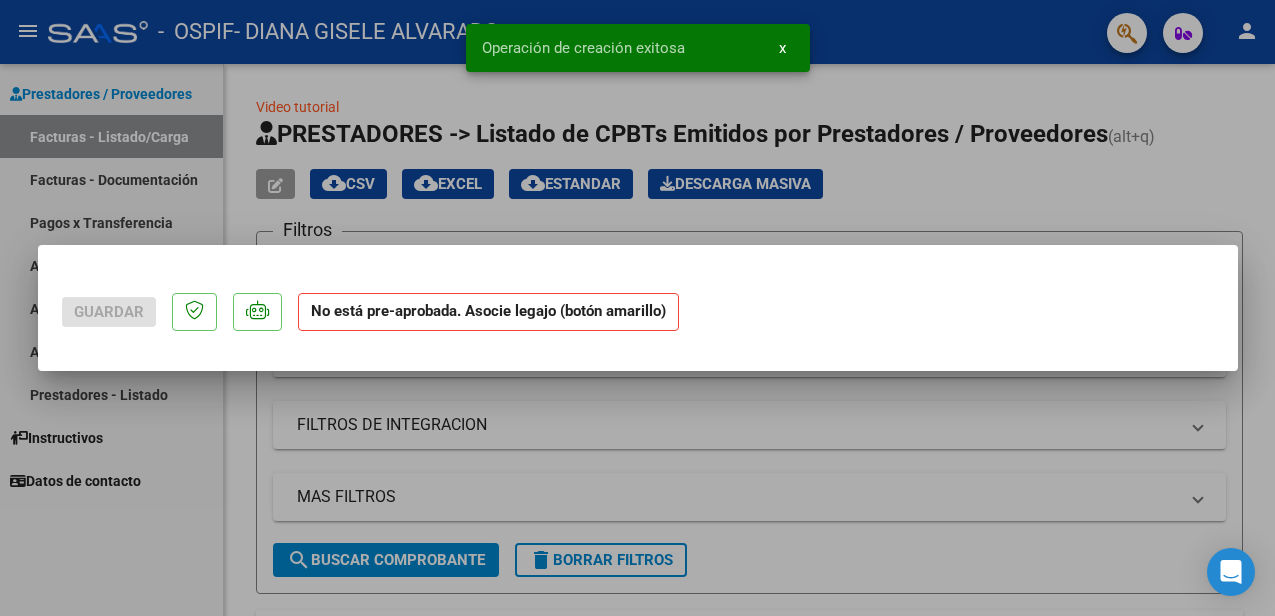 scroll, scrollTop: 0, scrollLeft: 0, axis: both 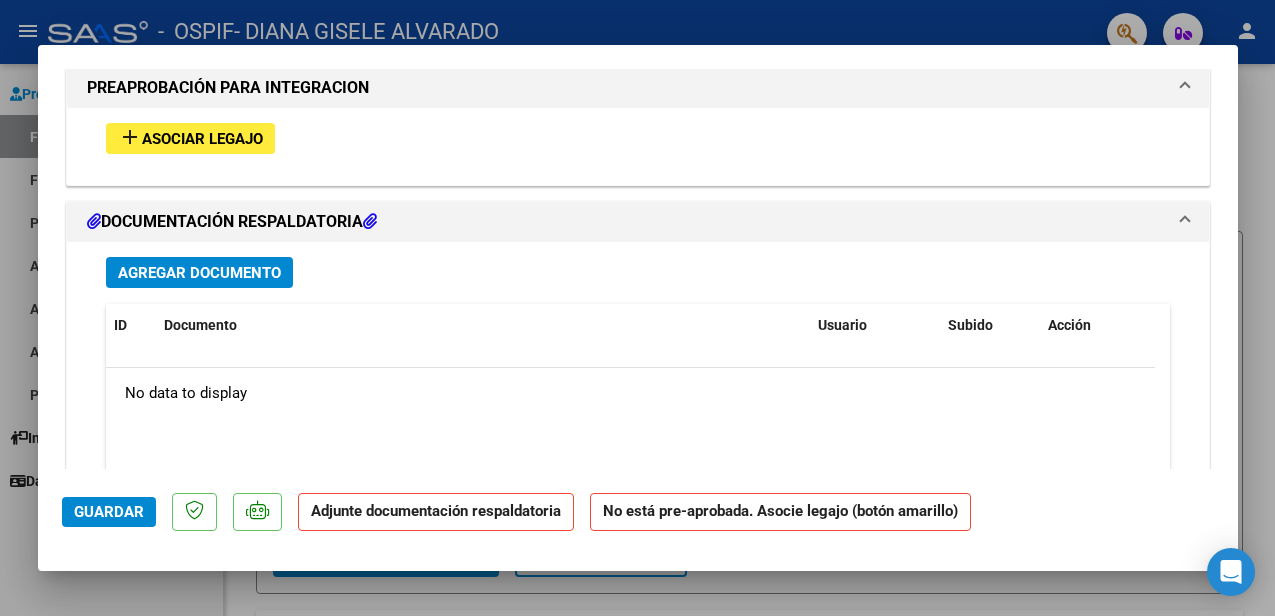 click on "Asociar Legajo" at bounding box center (202, 139) 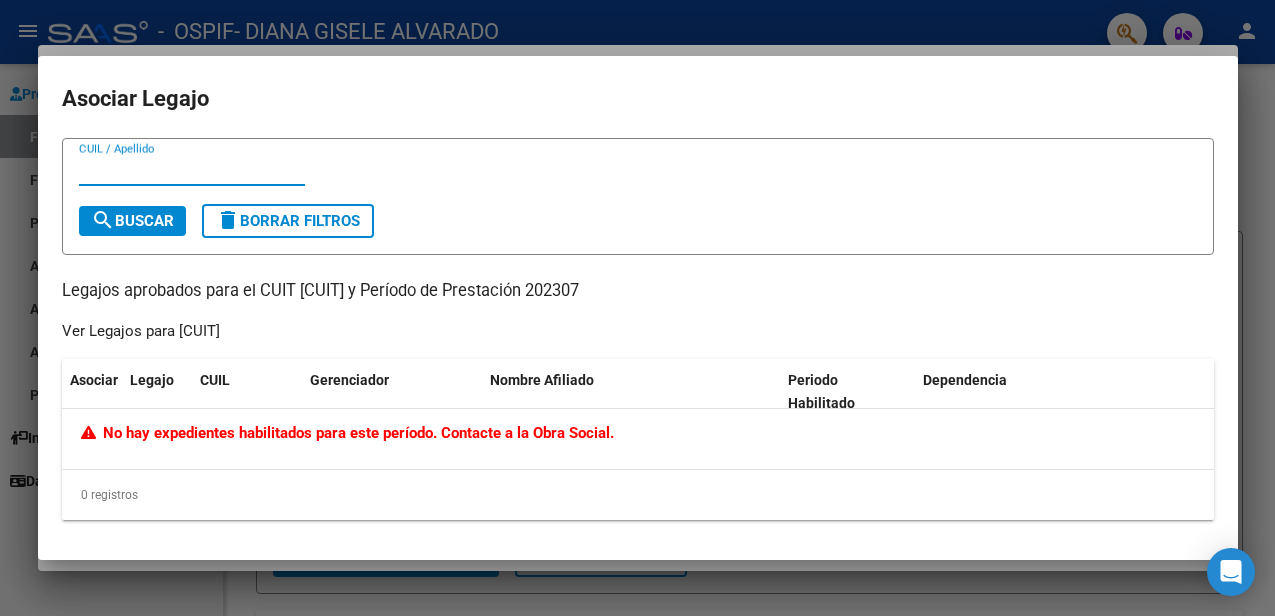 click at bounding box center [637, 308] 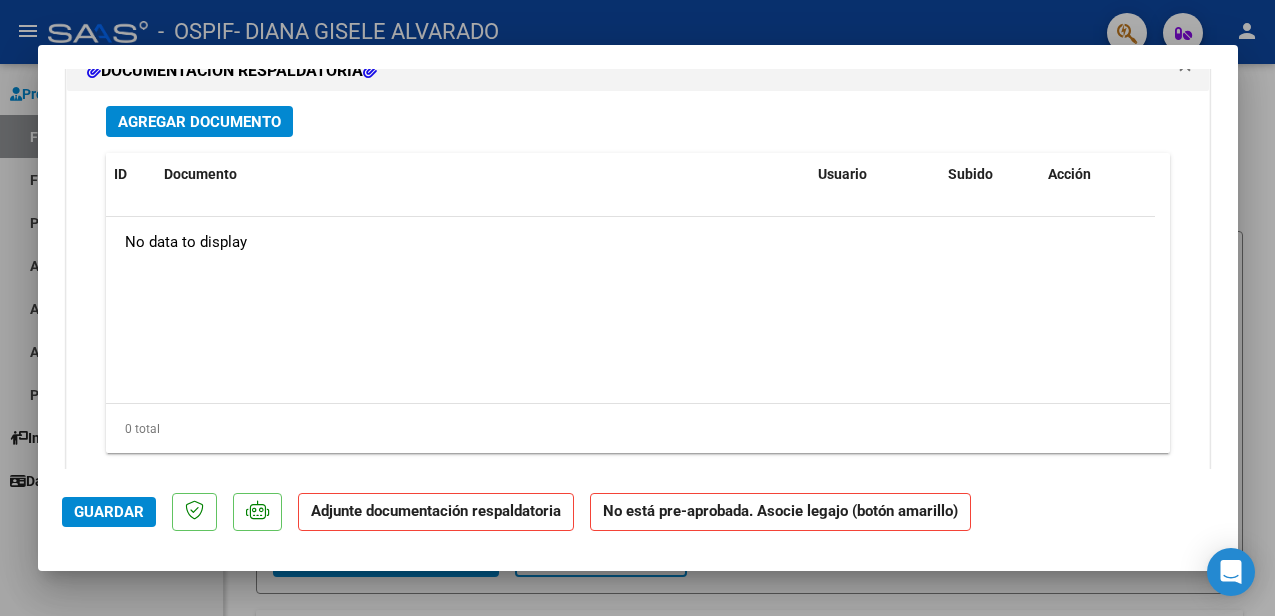 scroll, scrollTop: 1998, scrollLeft: 0, axis: vertical 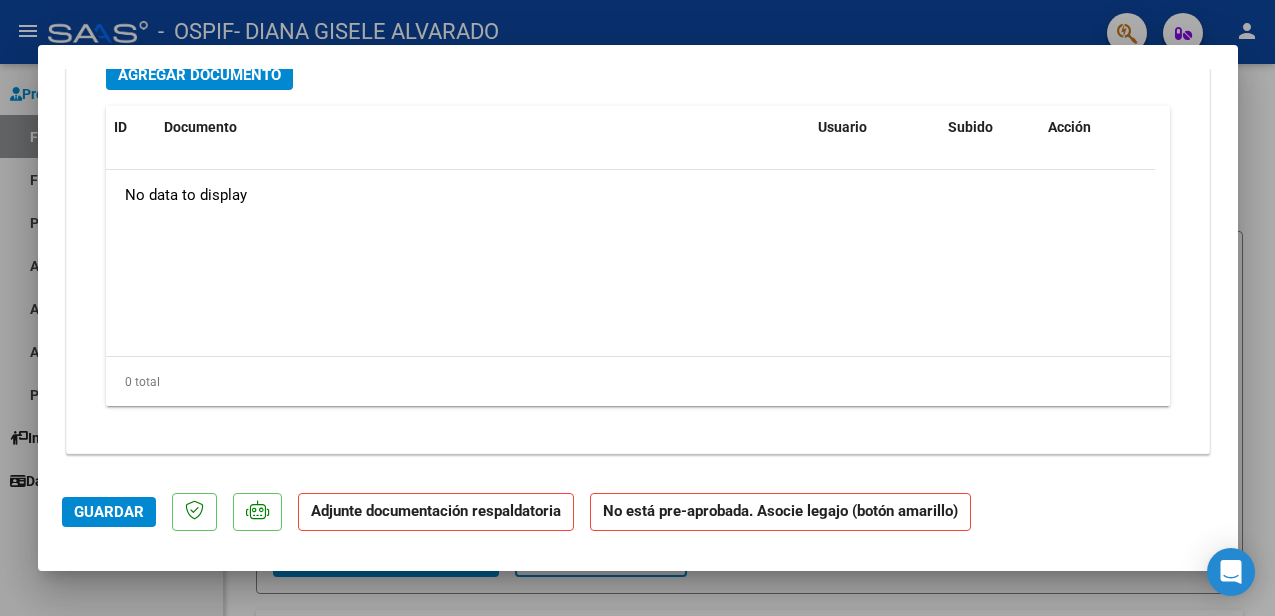 click on "Agregar Documento ID Documento Usuario Subido Acción No data to display  0 total   1" at bounding box center [638, 248] 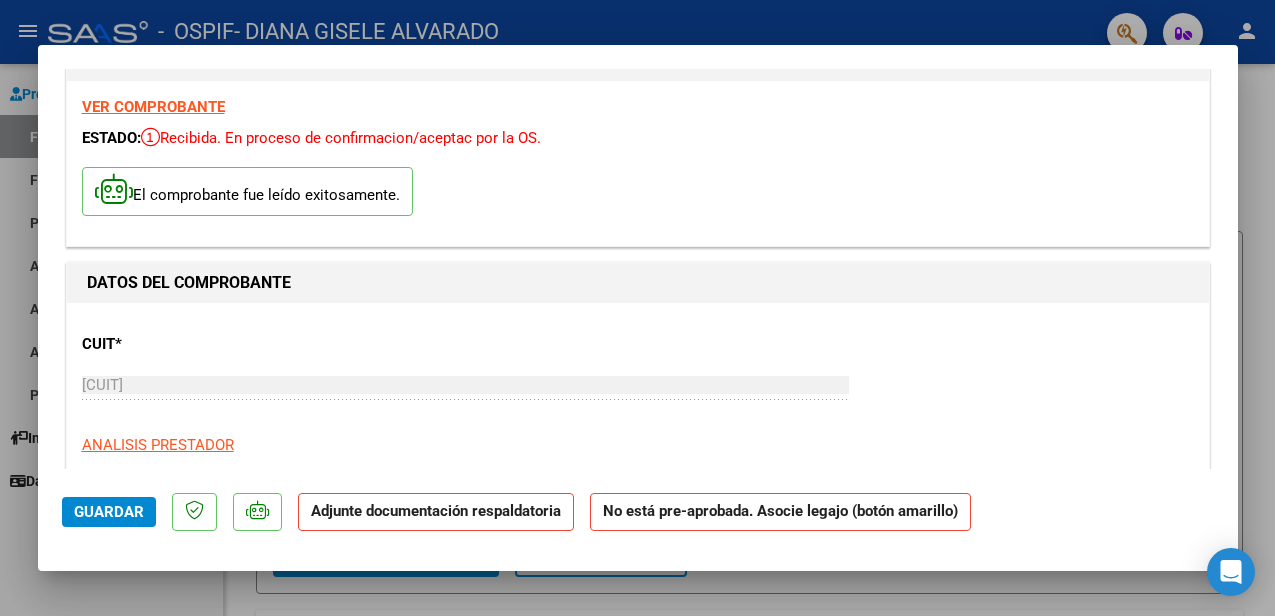 scroll, scrollTop: 0, scrollLeft: 0, axis: both 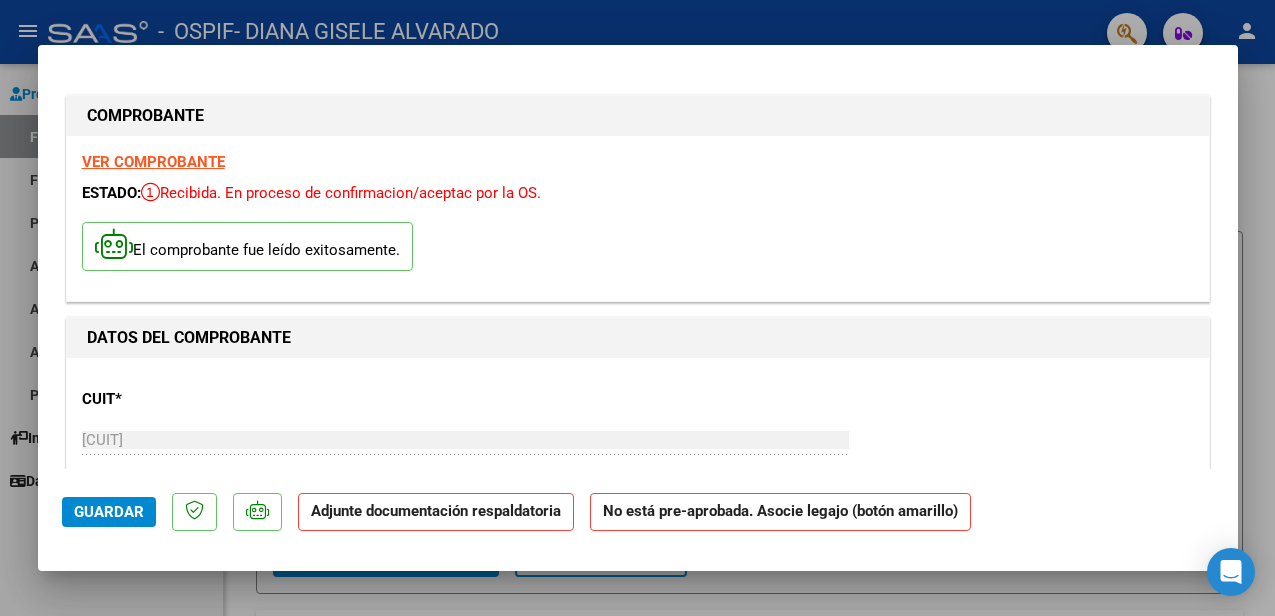 click on "VER COMPROBANTE" at bounding box center [153, 162] 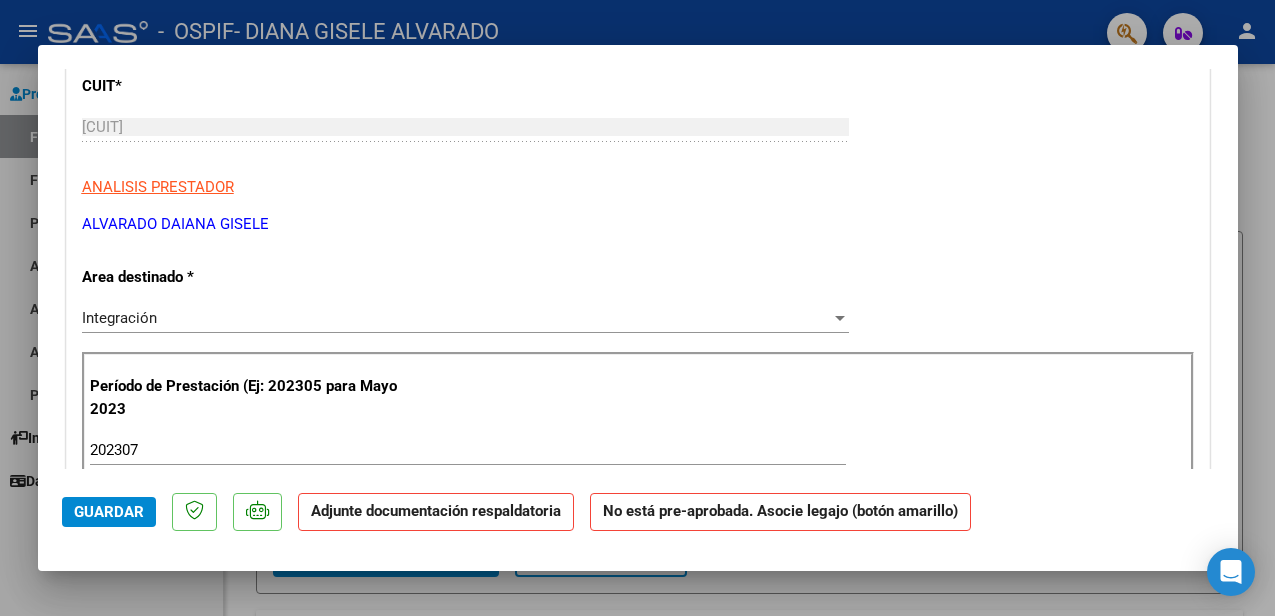 scroll, scrollTop: 320, scrollLeft: 0, axis: vertical 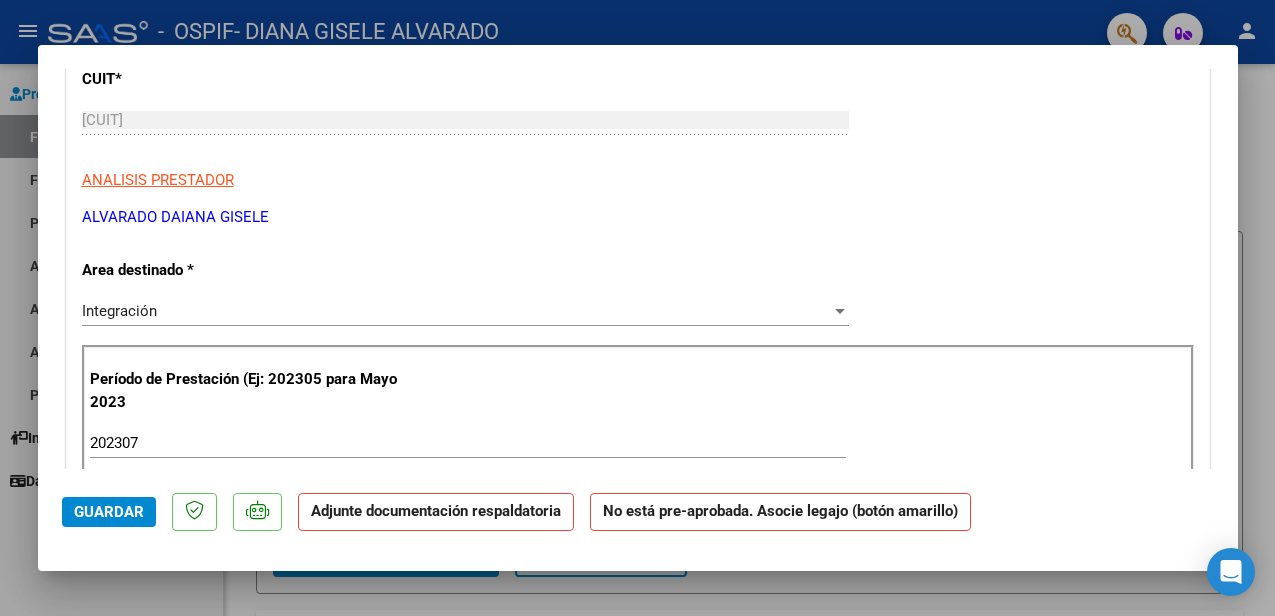 click on "COMPROBANTE VER COMPROBANTE       ESTADO:   Recibida. En proceso de confirmacion/aceptac por la OS.     El comprobante fue leído exitosamente.  DATOS DEL COMPROBANTE CUIT  *   [CUIT] Ingresar CUIT  ANALISIS PRESTADOR  ALVARADO DAIANA GISELE  ARCA Padrón  Area destinado * Integración Seleccionar Area Período de Prestación (Ej: 202305 para Mayo 2023    202307 Ingrese el Período de Prestación como indica el ejemplo   Comprobante Tipo * Factura C Seleccionar Tipo Punto de Venta  *   2 Ingresar el Nro.  Número  *   496 Ingresar el Nro.  Monto  *   $ 418.349,36 Ingresar el monto  Fecha del Cpbt.  *   2025-08-03 Ingresar la fecha  CAE / CAEA (no ingrese CAI)    75310871044032 Ingresar el CAE o CAEA (no ingrese CAI)  Fecha de Vencimiento    2025-08-10 Ingresar la fecha  Ref. Externa    Ingresar la ref.  N° Liquidación    Ingresar el N° Liquidación  COMENTARIOS Comentarios del Prestador / Gerenciador:  PREAPROBACIÓN PARA INTEGRACION add Asociar Legajo  DOCUMENTACIÓN RESPALDATORIA  ID Documento" at bounding box center (638, 308) 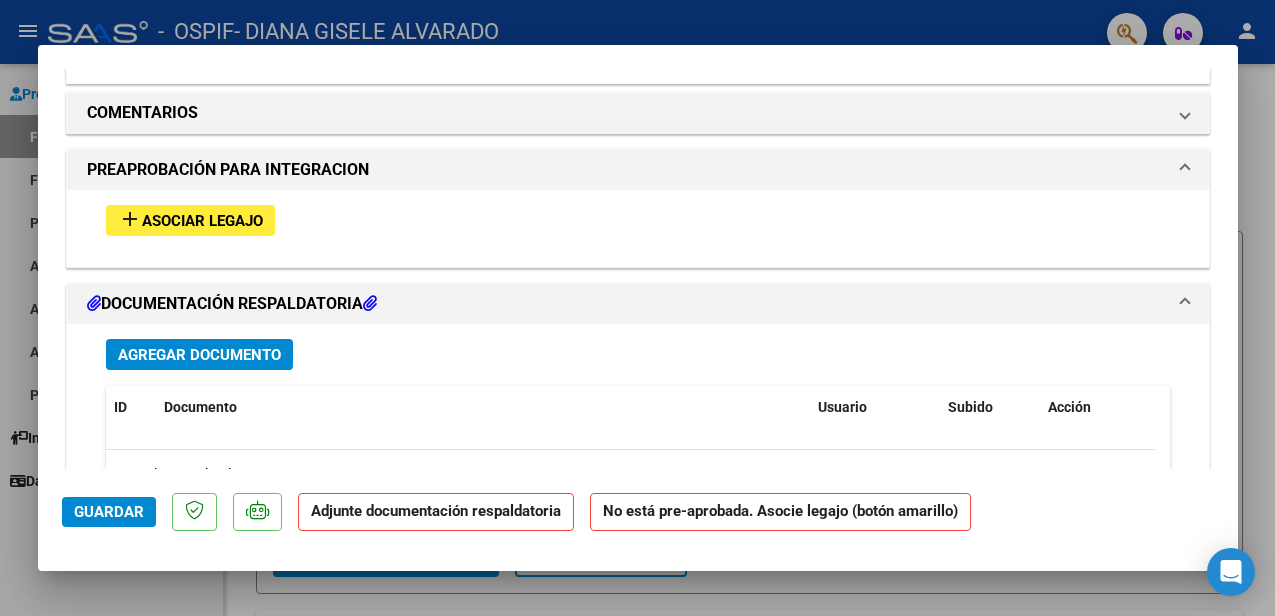scroll, scrollTop: 1720, scrollLeft: 0, axis: vertical 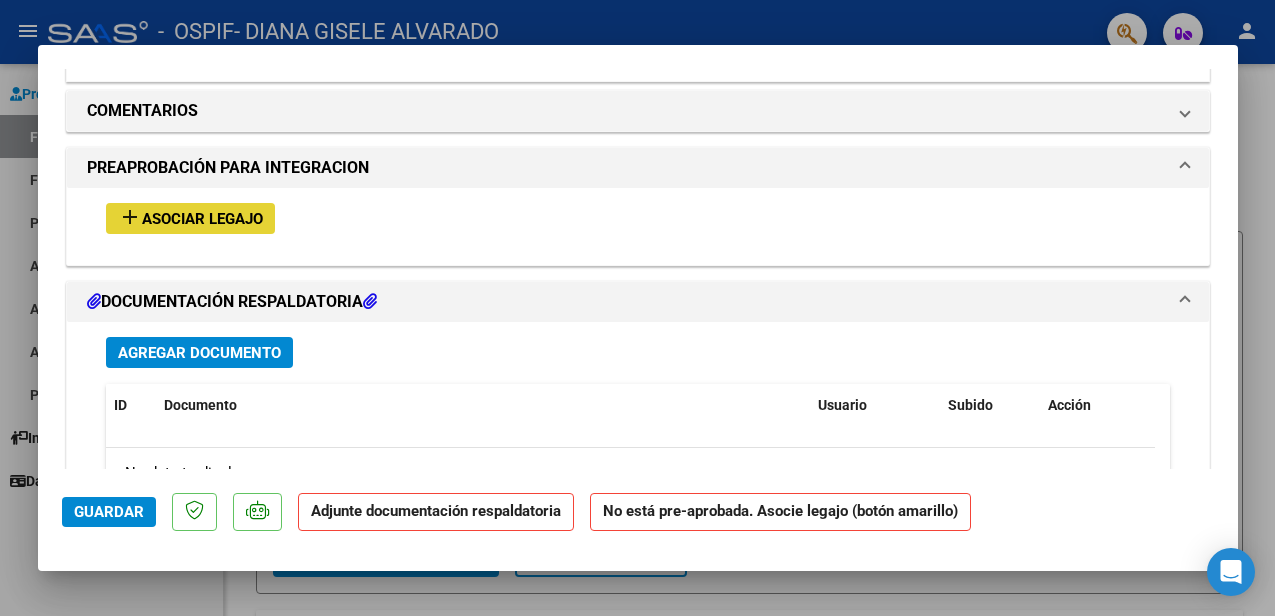click on "Asociar Legajo" at bounding box center (202, 219) 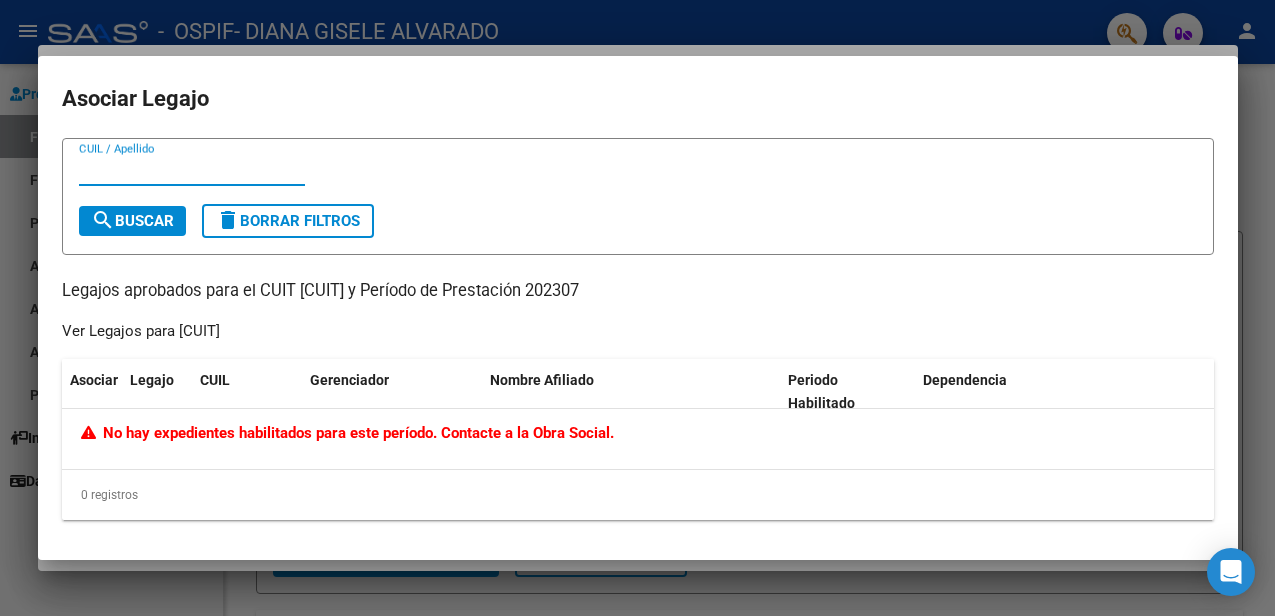 click at bounding box center (637, 308) 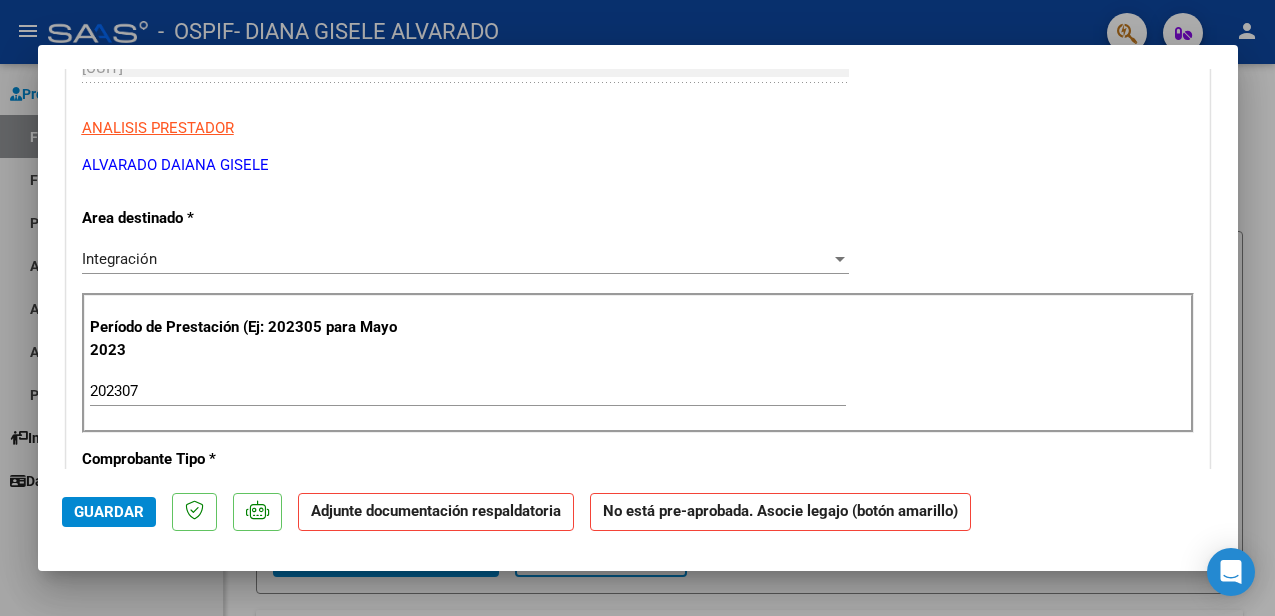 scroll, scrollTop: 320, scrollLeft: 0, axis: vertical 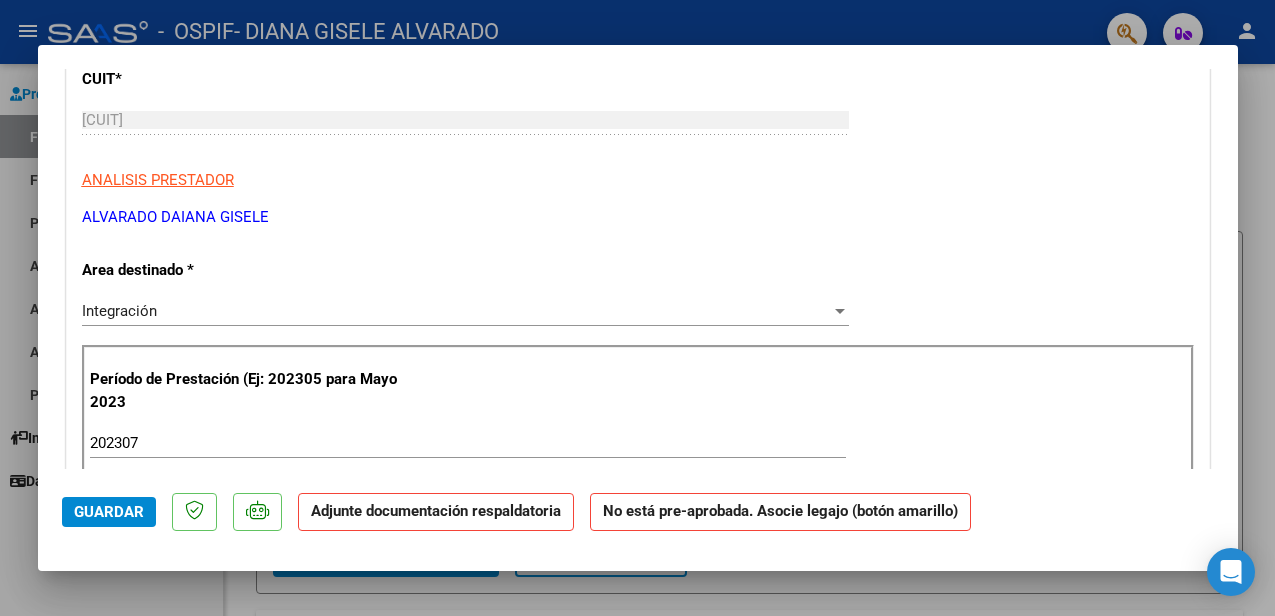 click on "202307" at bounding box center (468, 443) 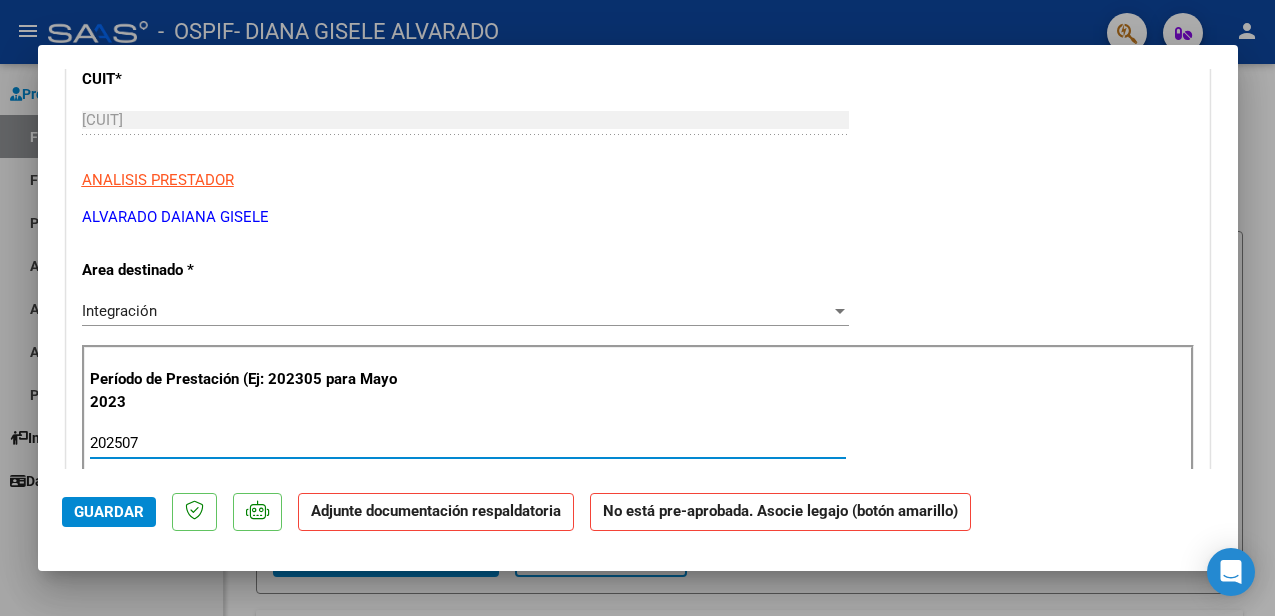type on "202507" 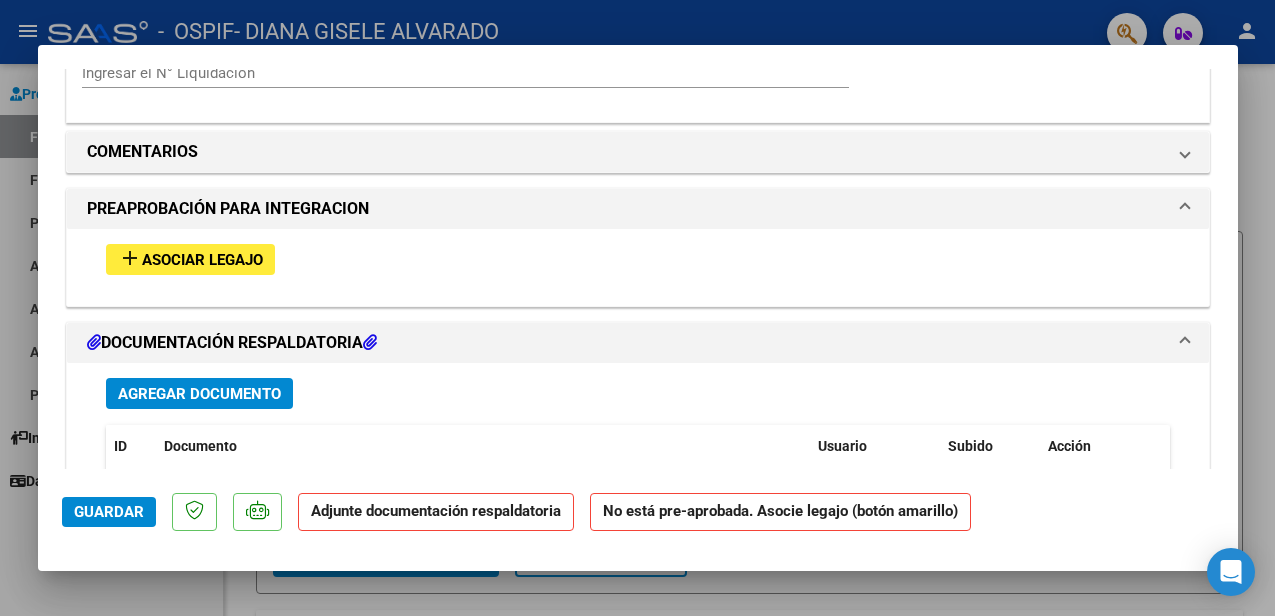 scroll, scrollTop: 1678, scrollLeft: 0, axis: vertical 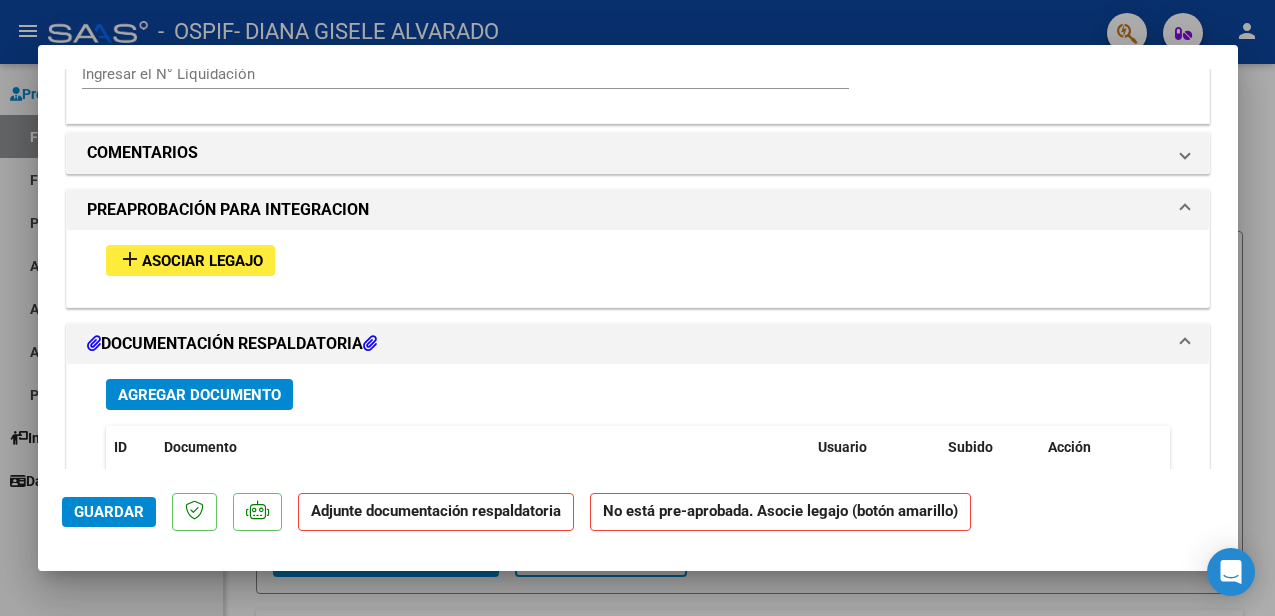 click on "Asociar Legajo" at bounding box center (202, 261) 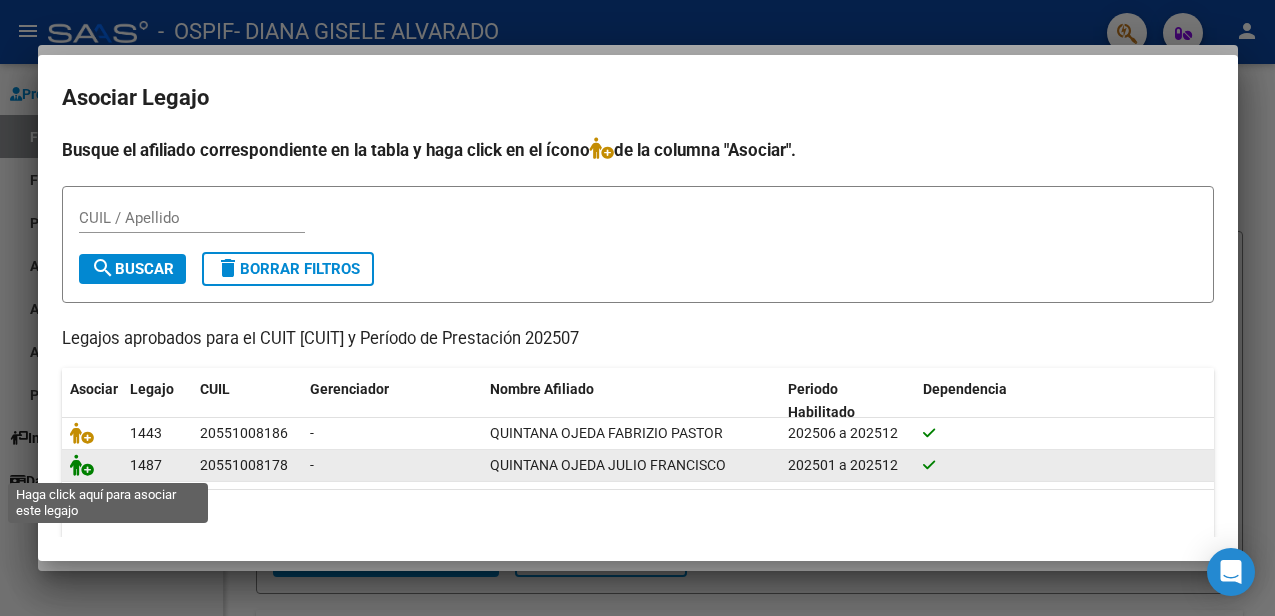 click 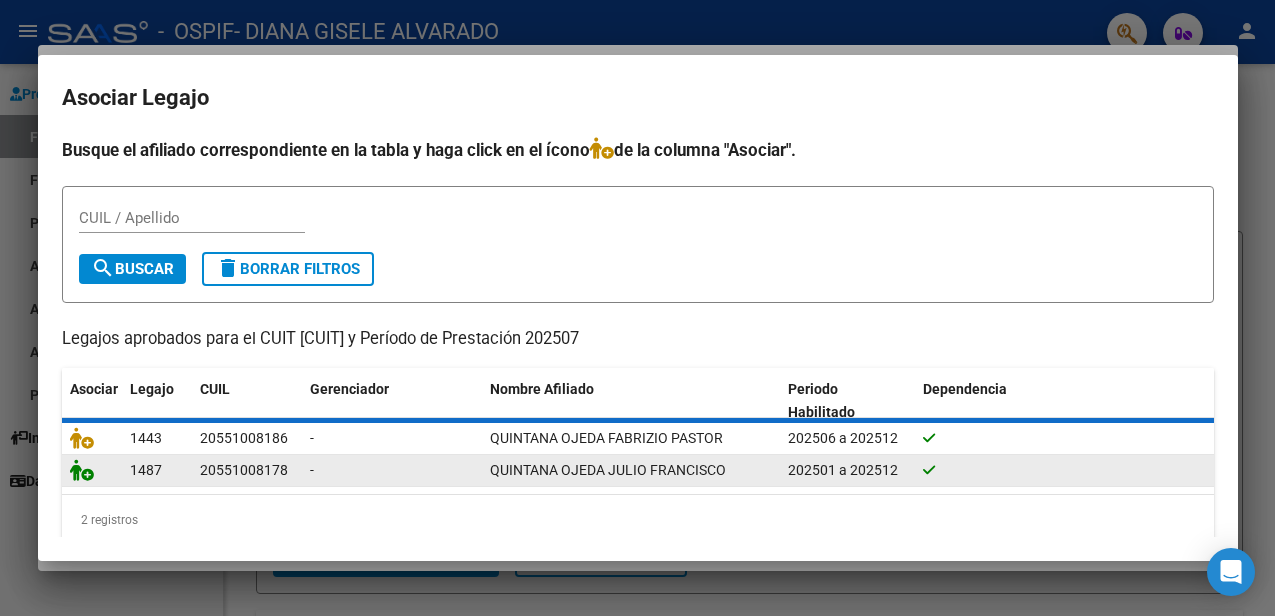 scroll, scrollTop: 1730, scrollLeft: 0, axis: vertical 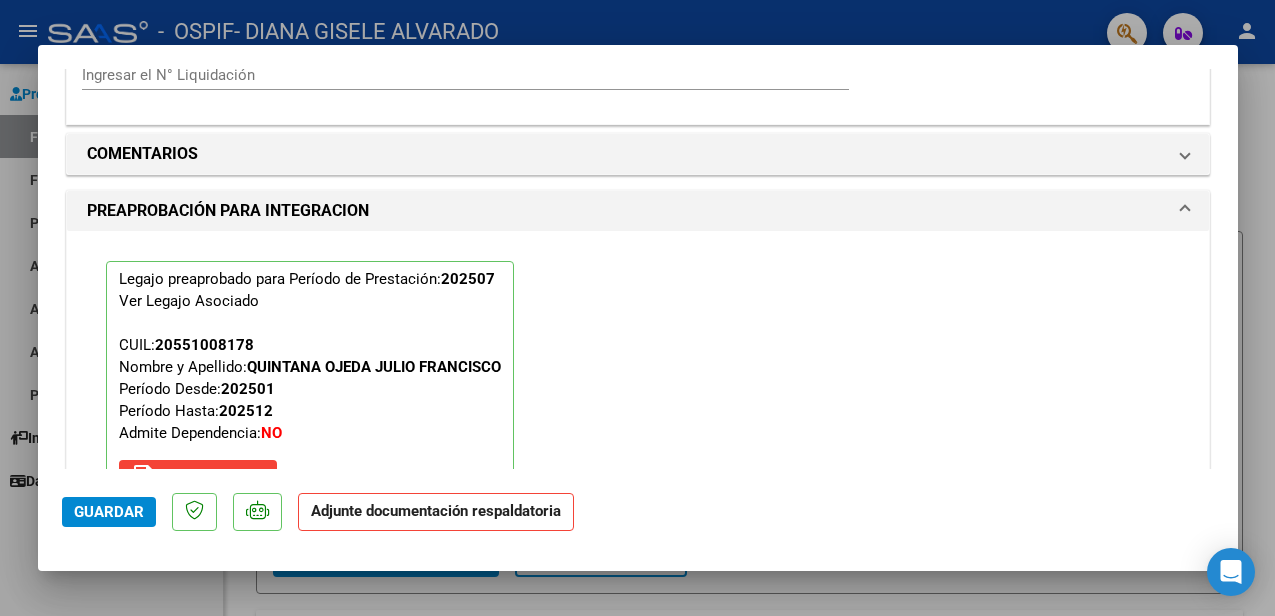 click on "Legajo preaprobado para Período de Prestación:  202507 Ver Legajo Asociado  CUIL:  [CUIL]  Nombre y Apellido:  QUINTANA OJEDA JULIO FRANCISCO  Período Desde:  202501  Período Hasta:  202512  Admite Dependencia:   NO save  Quitar Legajo" at bounding box center (638, 380) 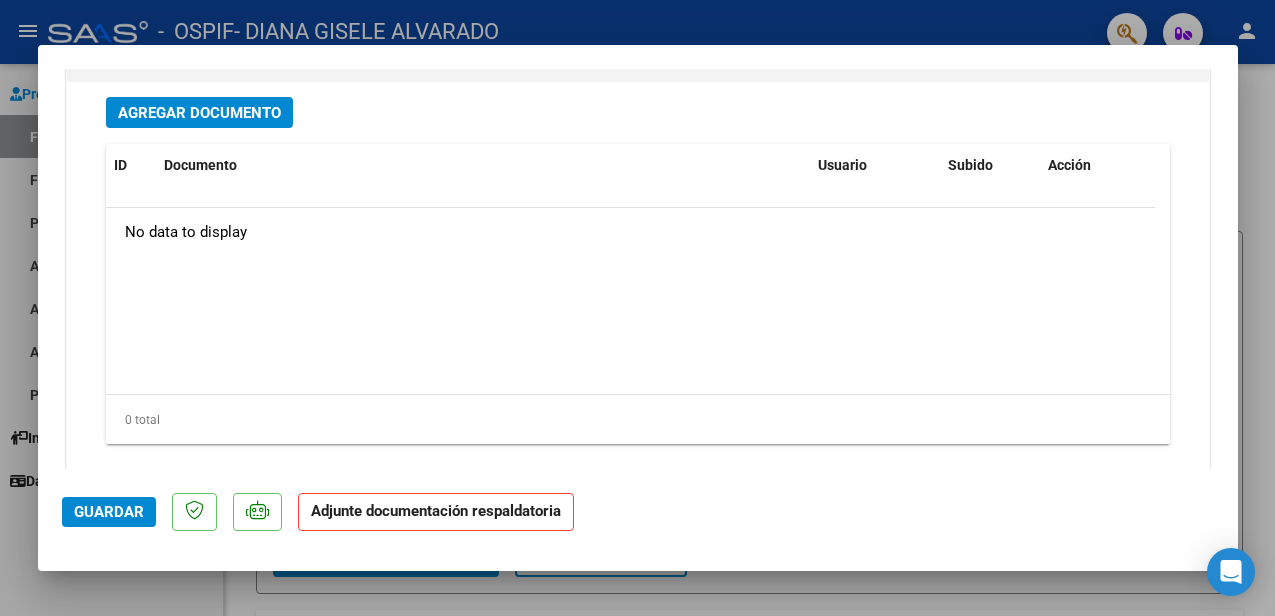 scroll, scrollTop: 2288, scrollLeft: 0, axis: vertical 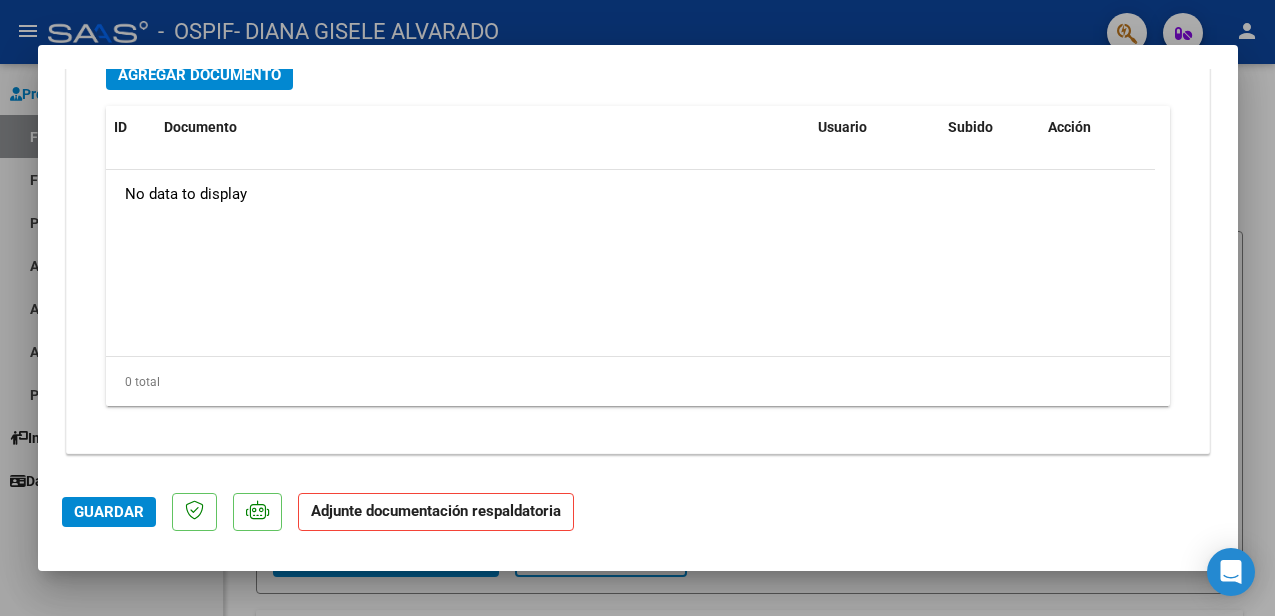 click on "Adjunte documentación respaldatoria" 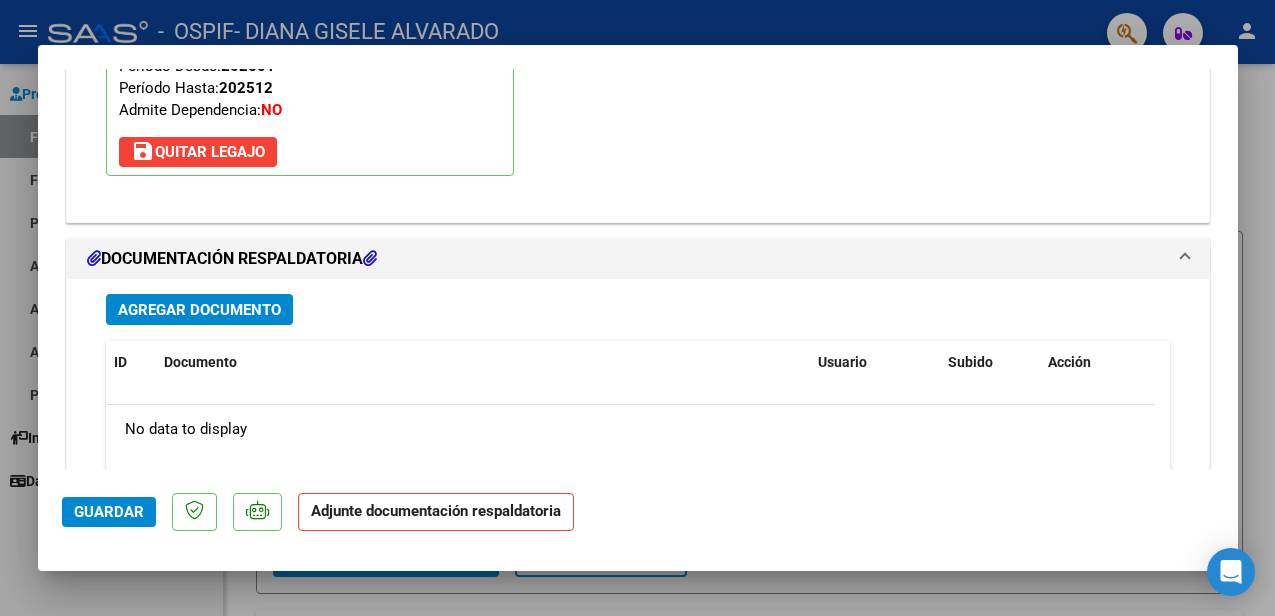scroll, scrollTop: 2048, scrollLeft: 0, axis: vertical 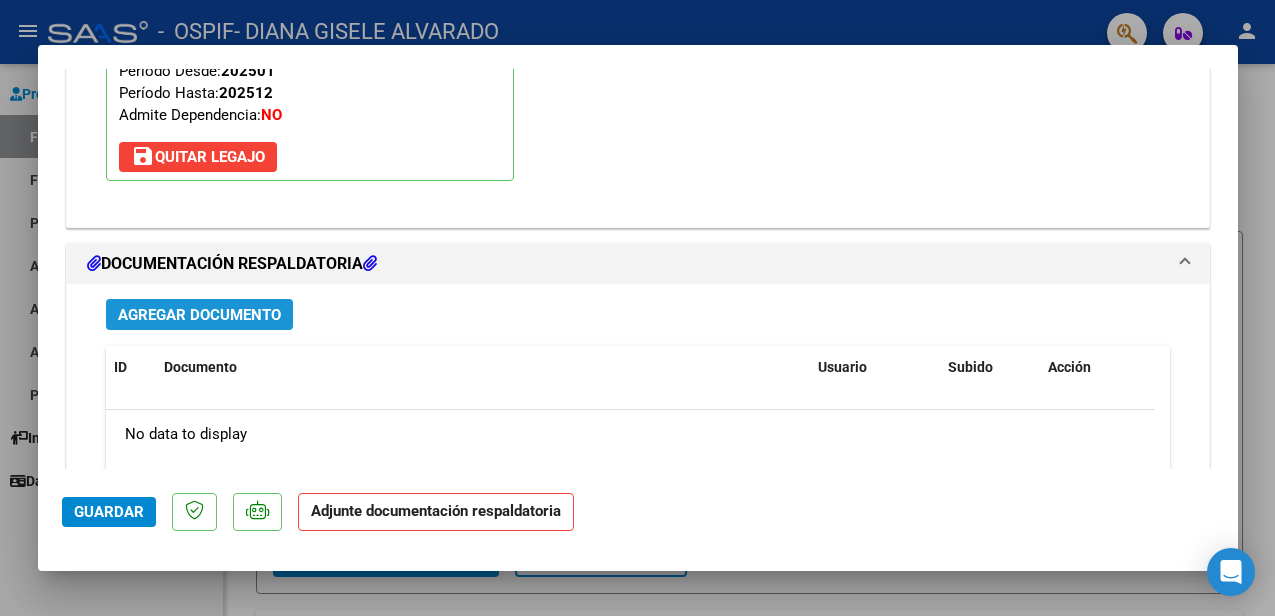 click on "Agregar Documento" at bounding box center (199, 315) 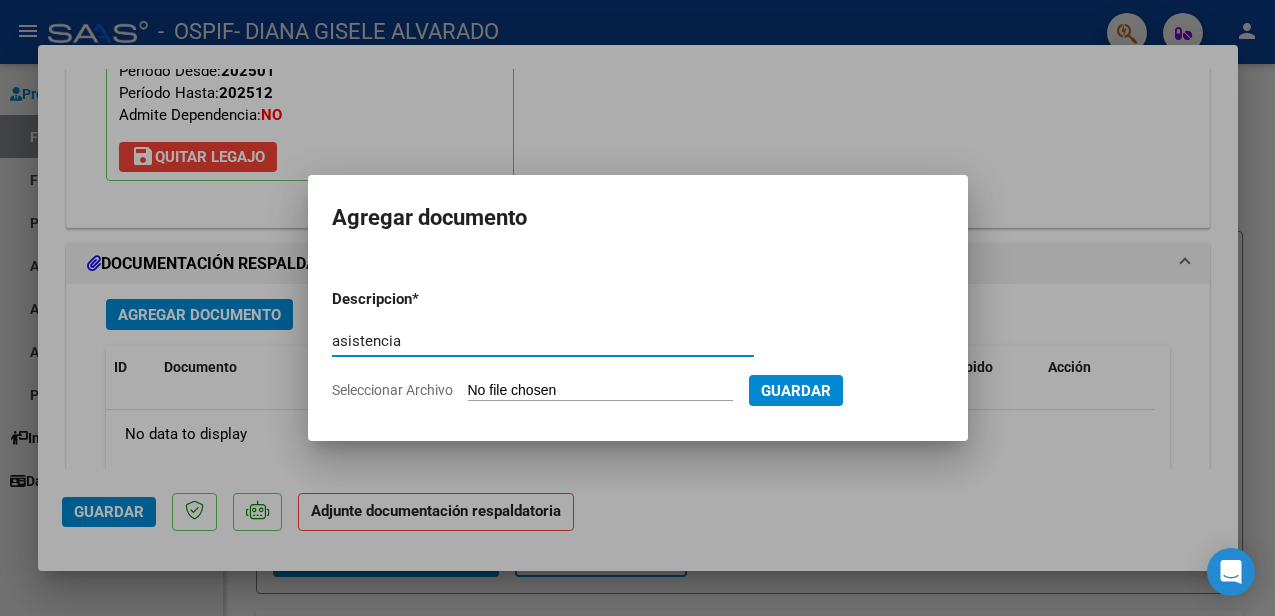 type on "asistencia" 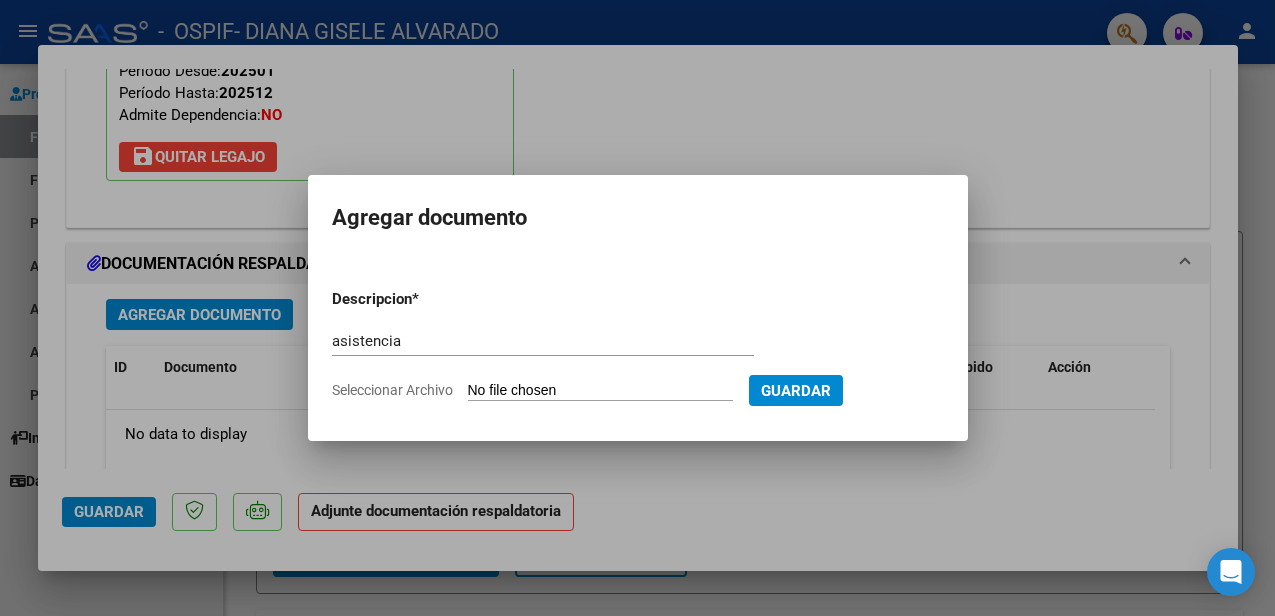 click on "Seleccionar Archivo" at bounding box center [600, 391] 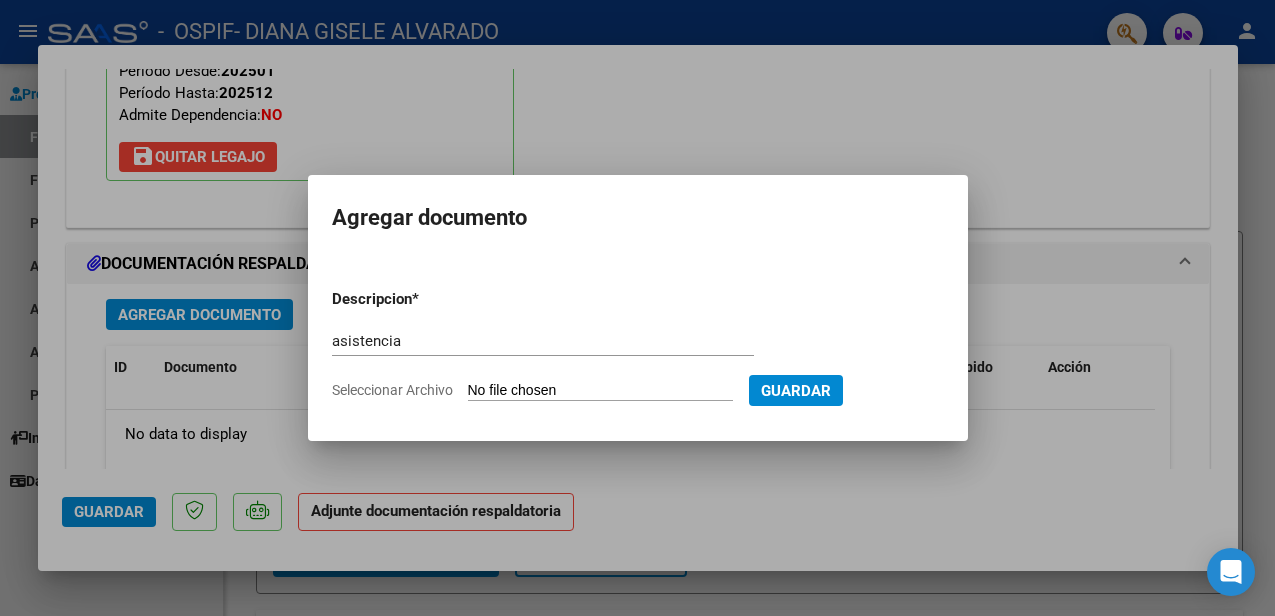 type on "C:\fakepath\julio julio.pdf" 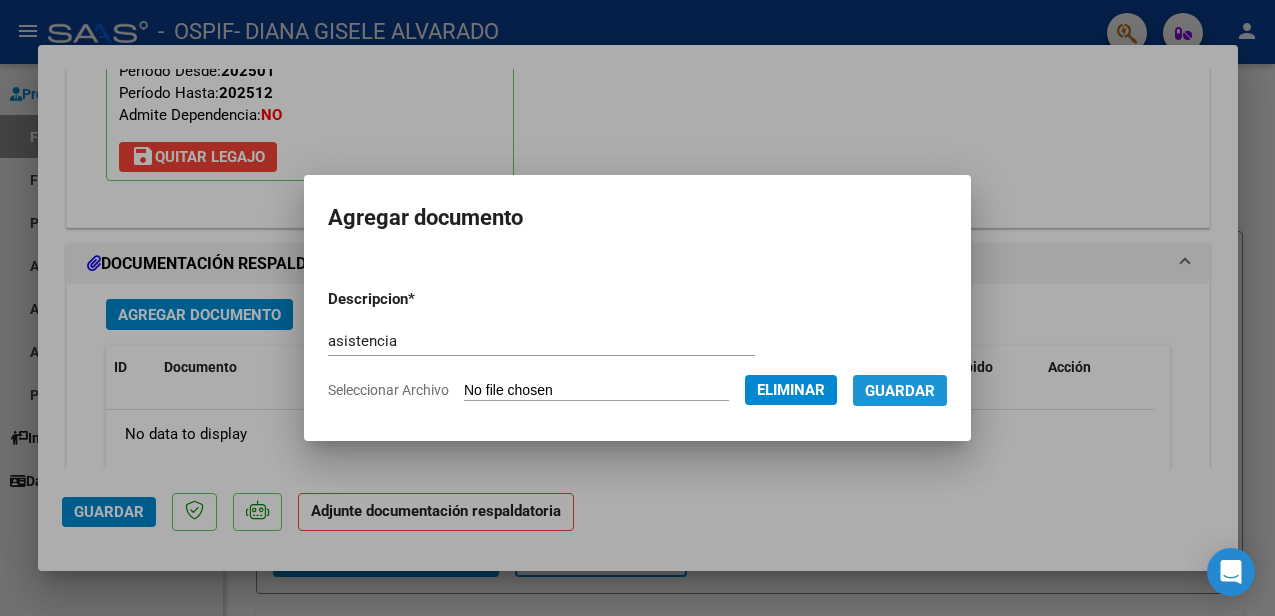 click on "Guardar" at bounding box center [900, 391] 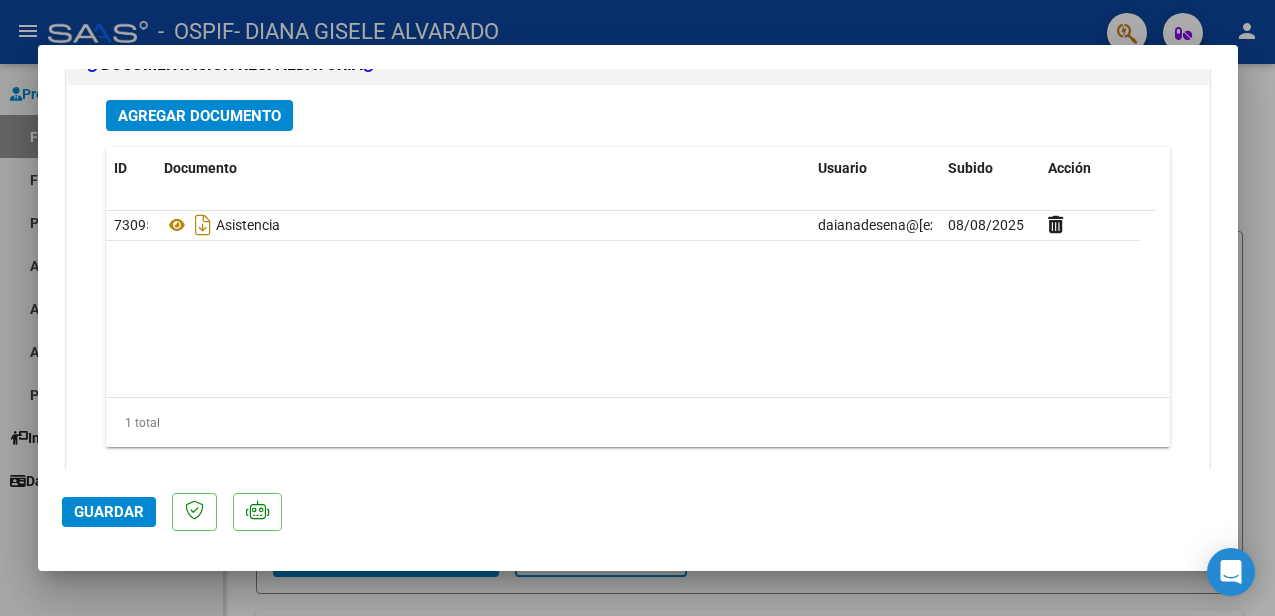 scroll, scrollTop: 2288, scrollLeft: 0, axis: vertical 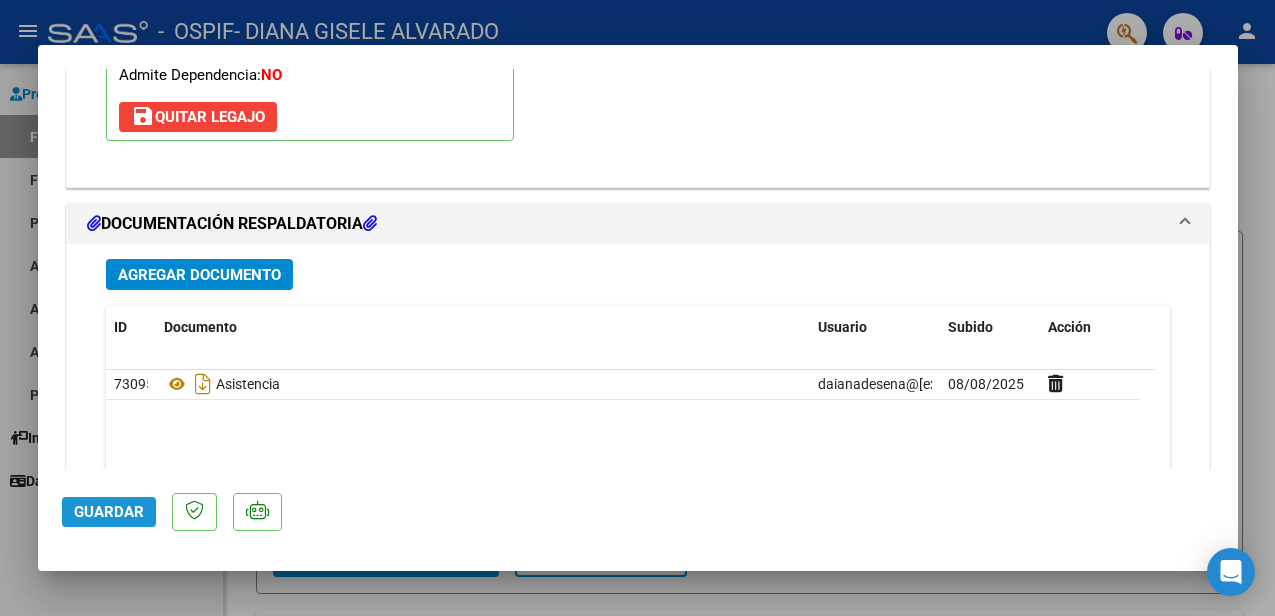 click on "Guardar" 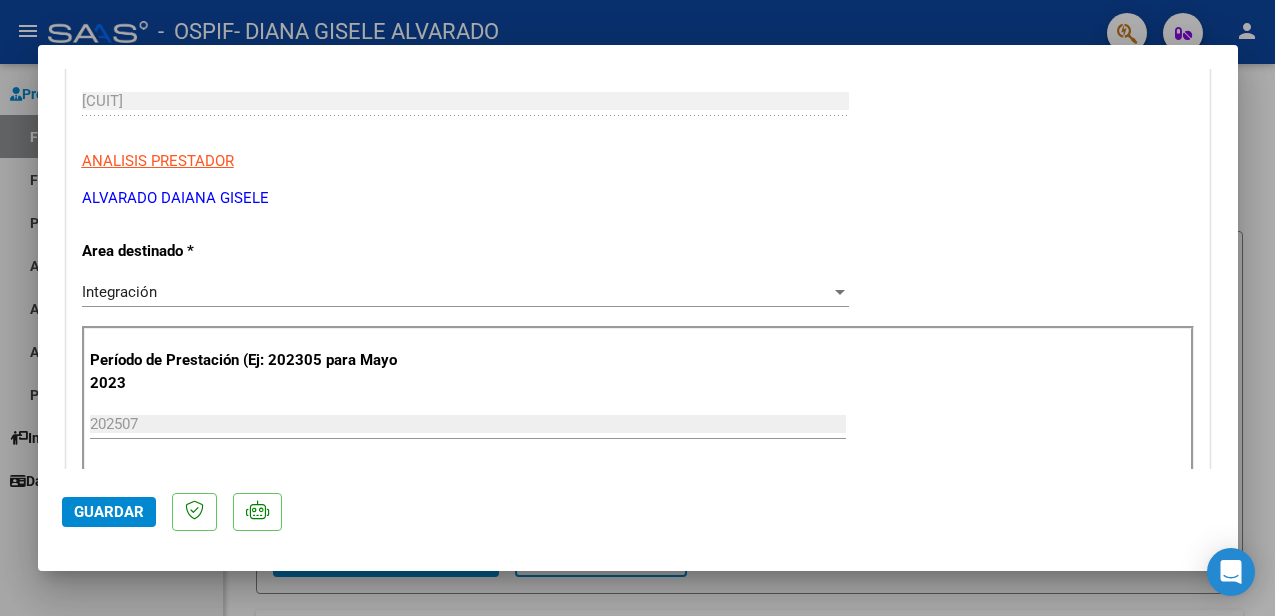 scroll, scrollTop: 0, scrollLeft: 0, axis: both 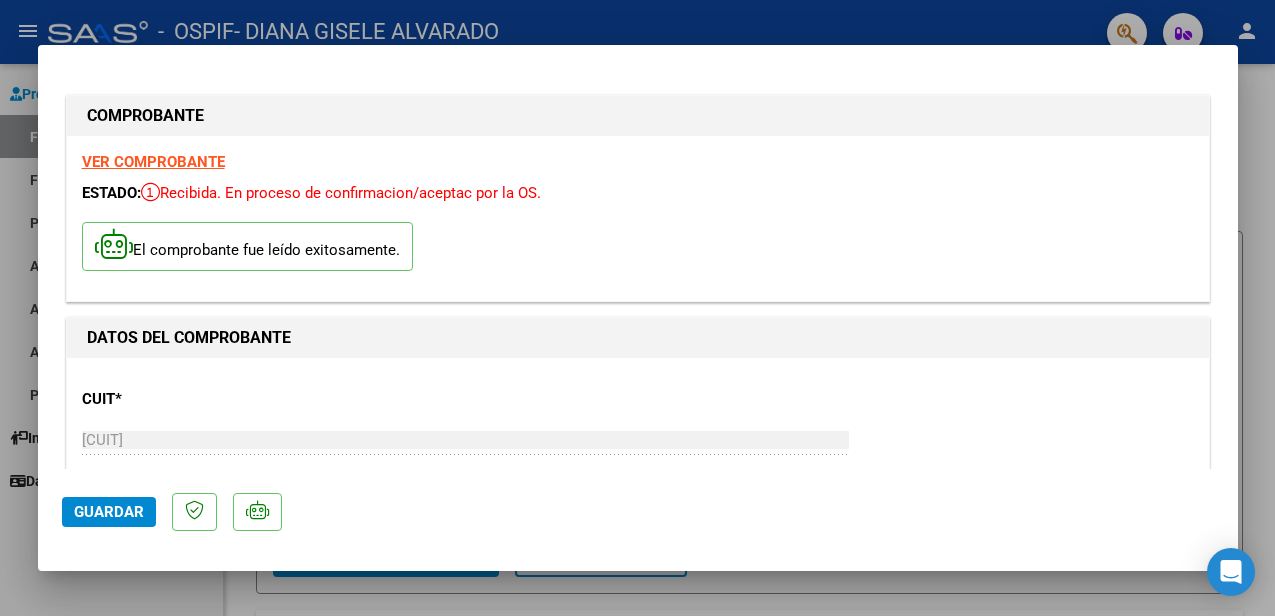 click at bounding box center [637, 308] 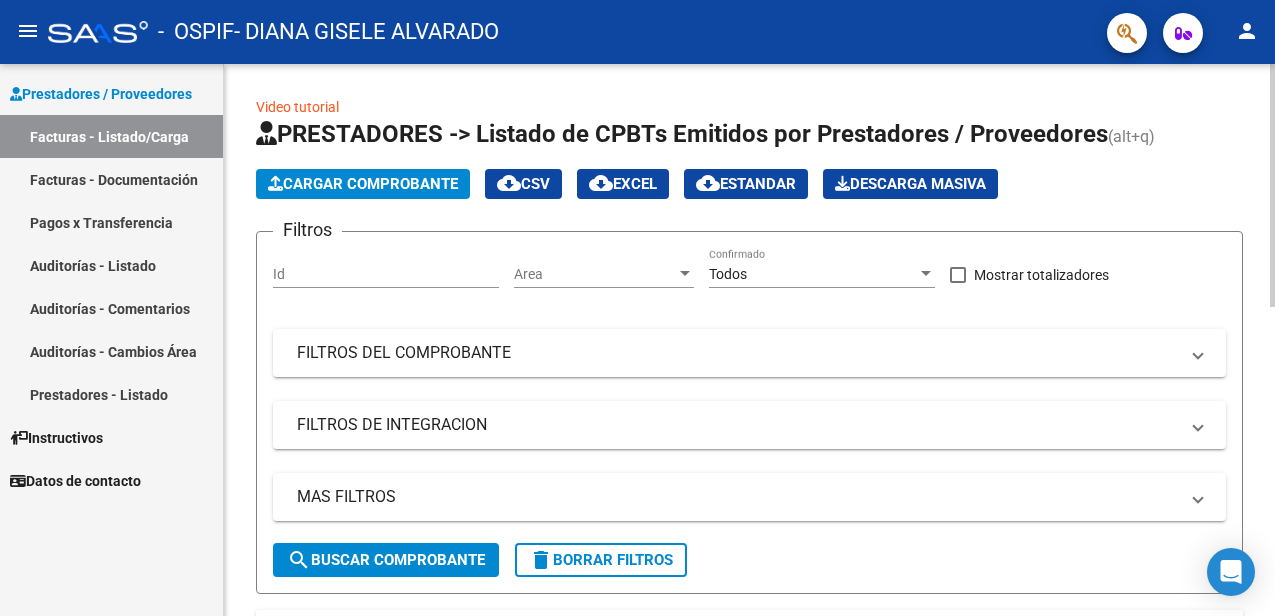 click on "Video tutorial   PRESTADORES -> Listado de CPBTs Emitidos por Prestadores / Proveedores (alt+q)   Cargar Comprobante
cloud_download  CSV  cloud_download  EXCEL  cloud_download  Estandar   Descarga Masiva
Filtros Id Area Area Todos Confirmado   Mostrar totalizadores   FILTROS DEL COMPROBANTE  Comprobante Tipo Comprobante Tipo Start date – End date Fec. Comprobante Desde / Hasta Días Emisión Desde(cant. días) Días Emisión Hasta(cant. días) CUIT / Razón Social Pto. Venta Nro. Comprobante Código SSS CAE Válido CAE Válido Todos Cargado Módulo Hosp. Todos Tiene facturacion Apócrifa Hospital Refes  FILTROS DE INTEGRACION  Período De Prestación Campos del Archivo de Rendición Devuelto x SSS (dr_envio) Todos Rendido x SSS (dr_envio) Tipo de Registro Tipo de Registro Período Presentación Período Presentación Campos del Legajo Asociado (preaprobación) Afiliado Legajo (cuil/nombre) Todos Solo facturas preaprobadas  MAS FILTROS  Todos Con Doc. Respaldatoria Todos Con Trazabilidad Todos – – 5" 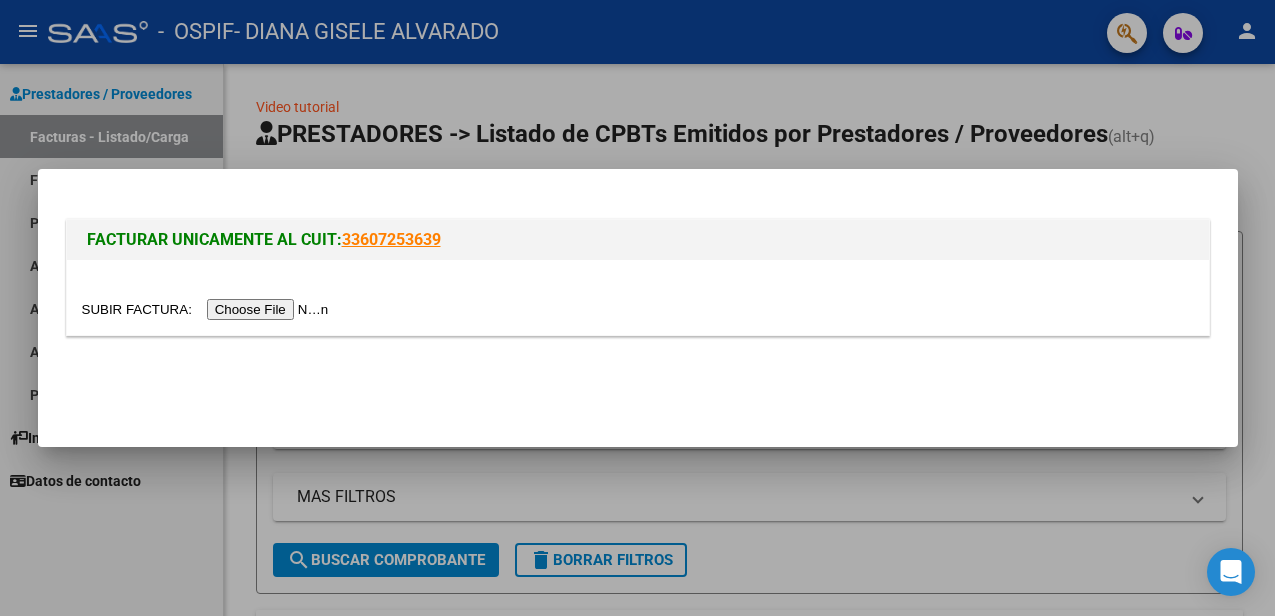 click at bounding box center [208, 309] 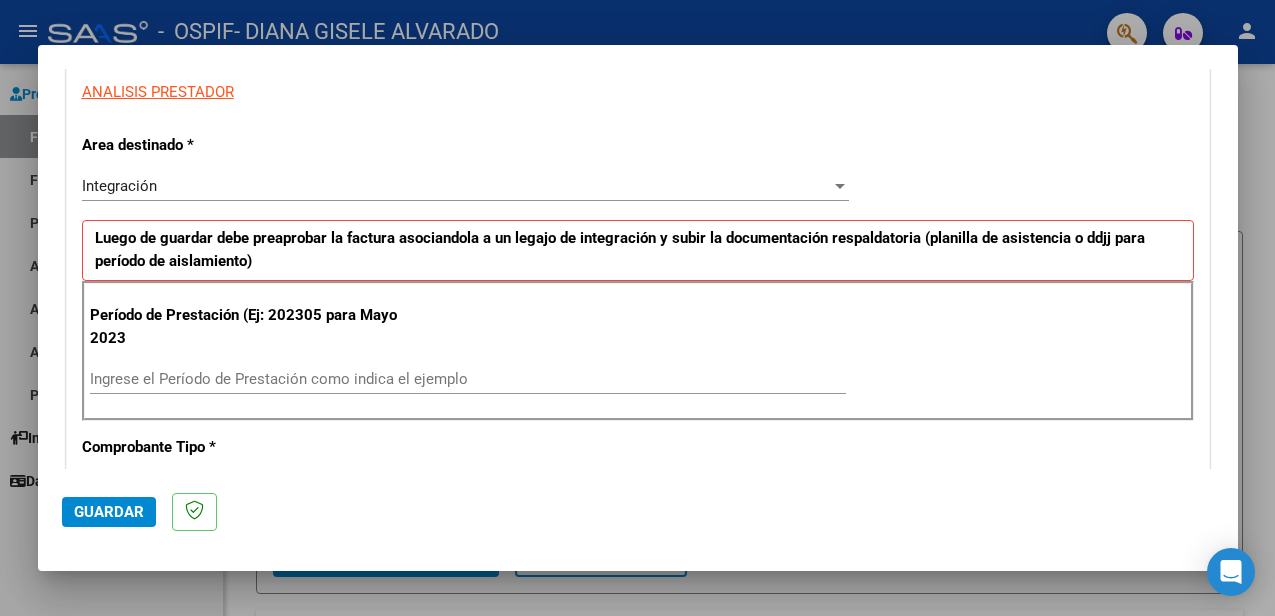 scroll, scrollTop: 453, scrollLeft: 0, axis: vertical 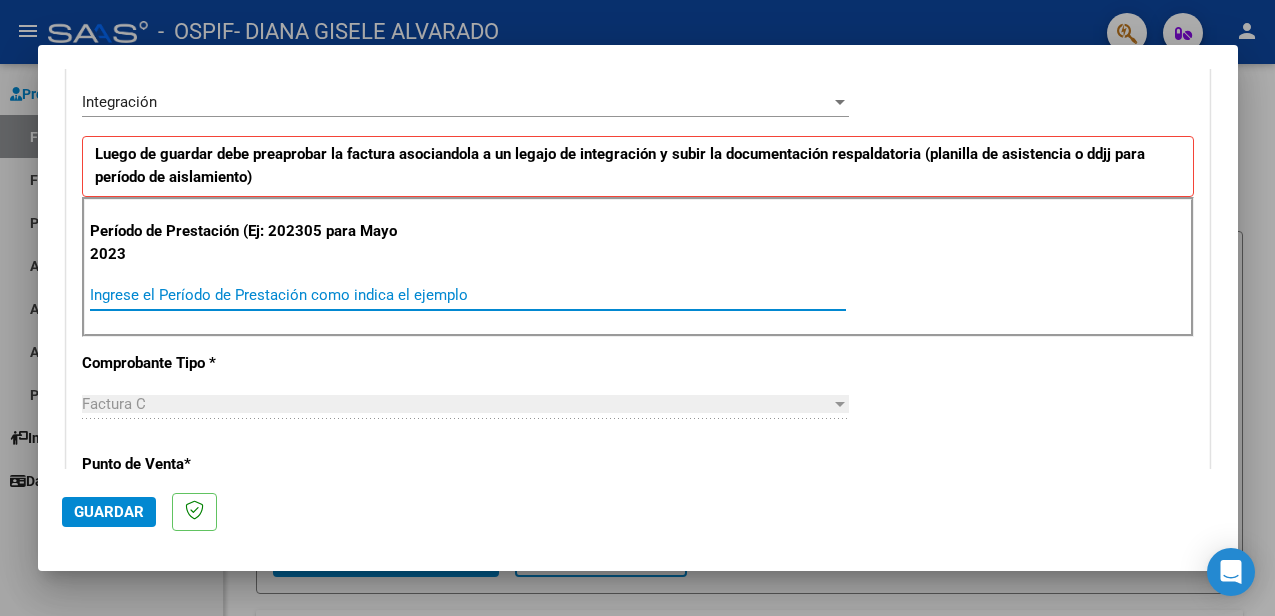 click on "Ingrese el Período de Prestación como indica el ejemplo" at bounding box center [468, 295] 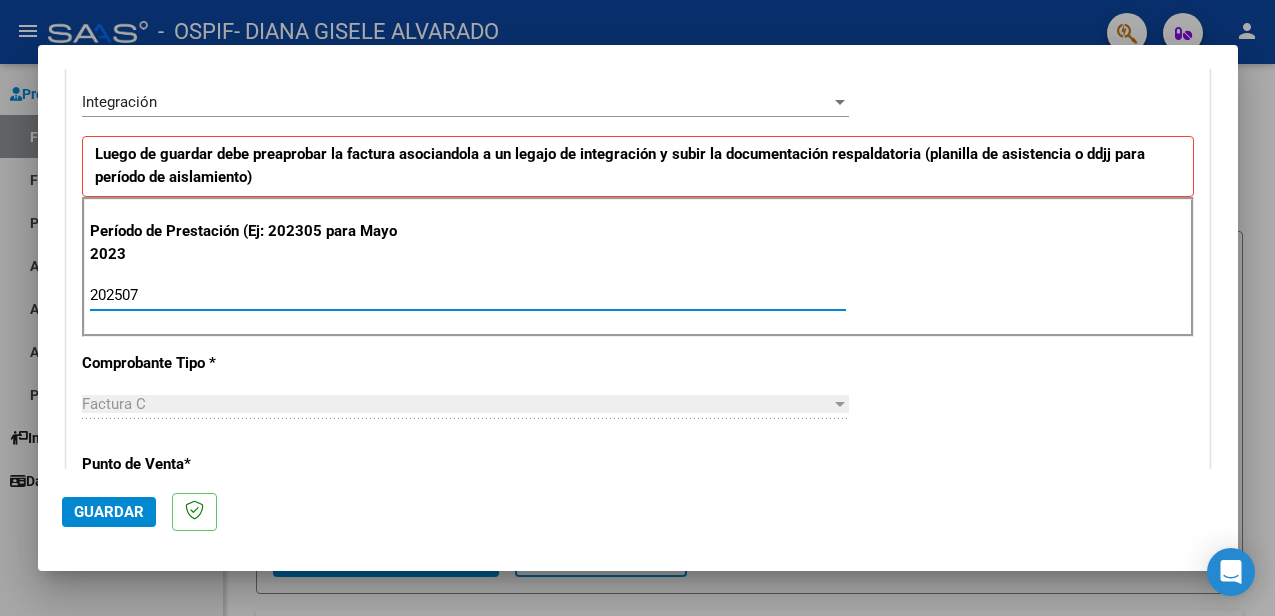 type on "202507" 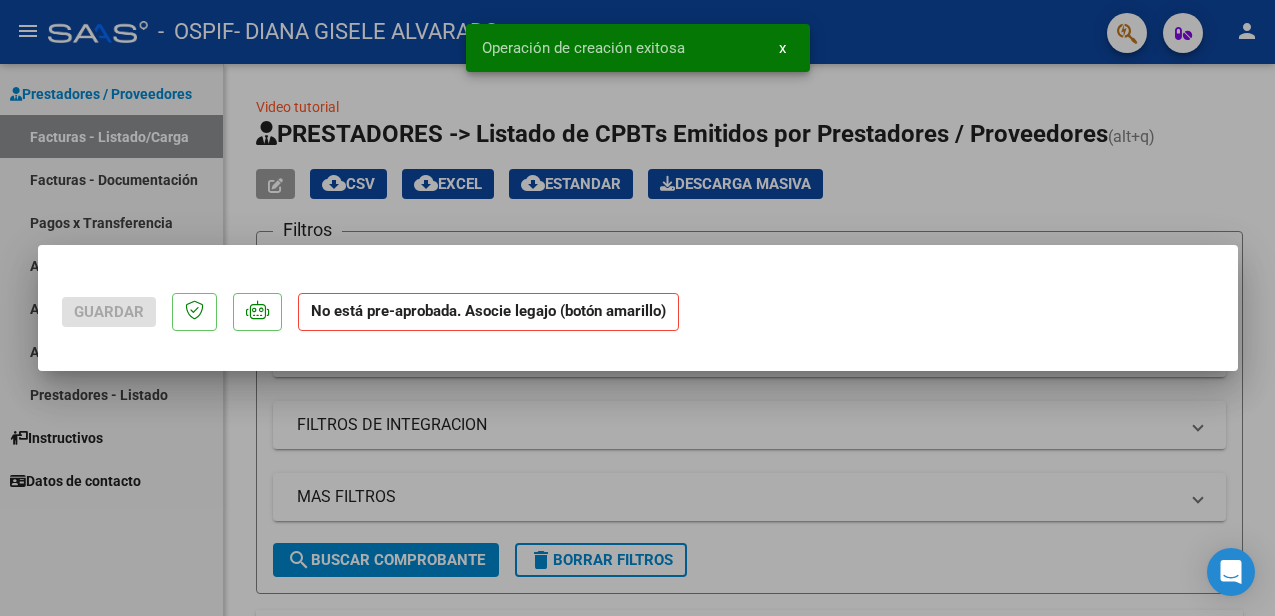 scroll, scrollTop: 0, scrollLeft: 0, axis: both 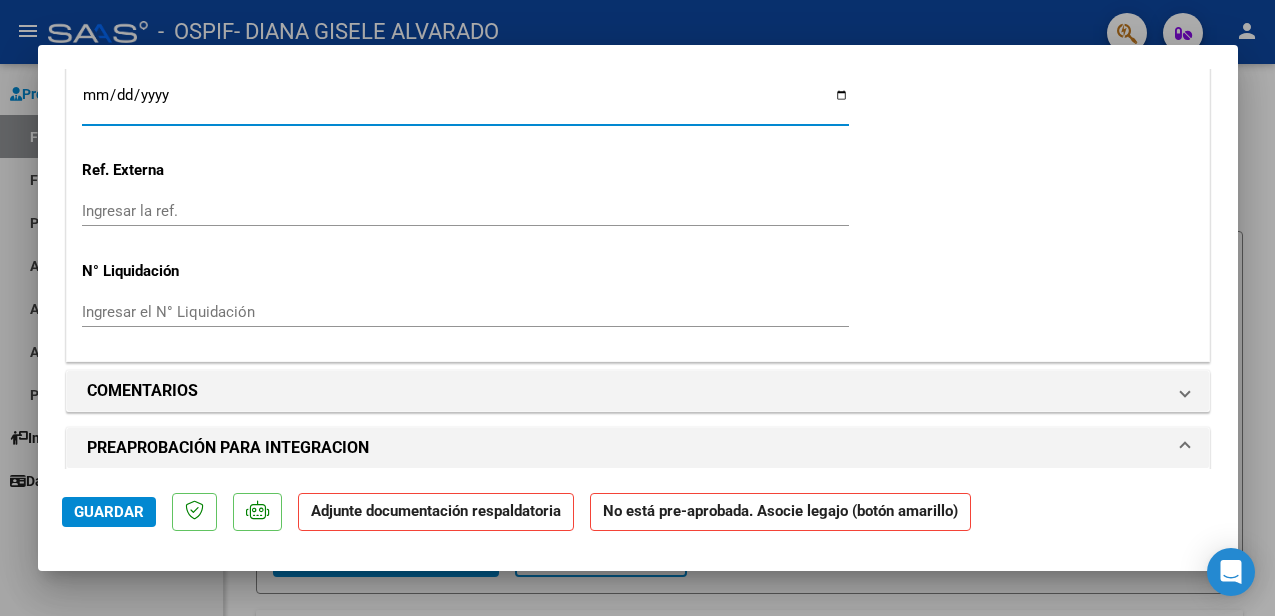 click on "Ingresar la fecha" at bounding box center (465, 103) 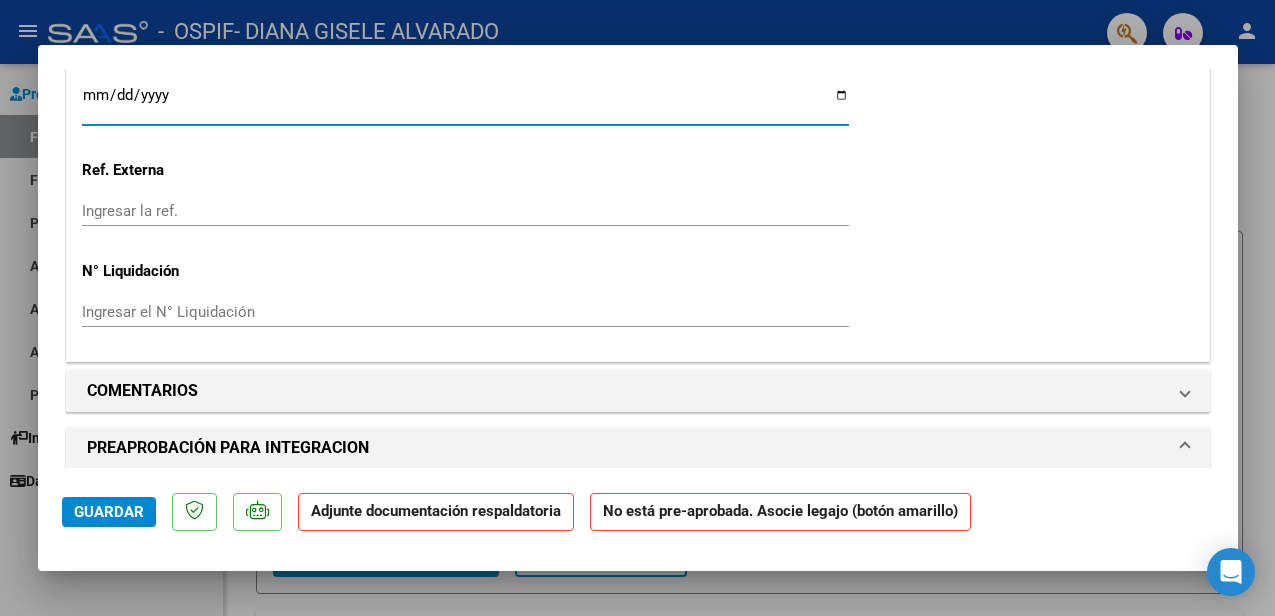 type on "2025-08-10" 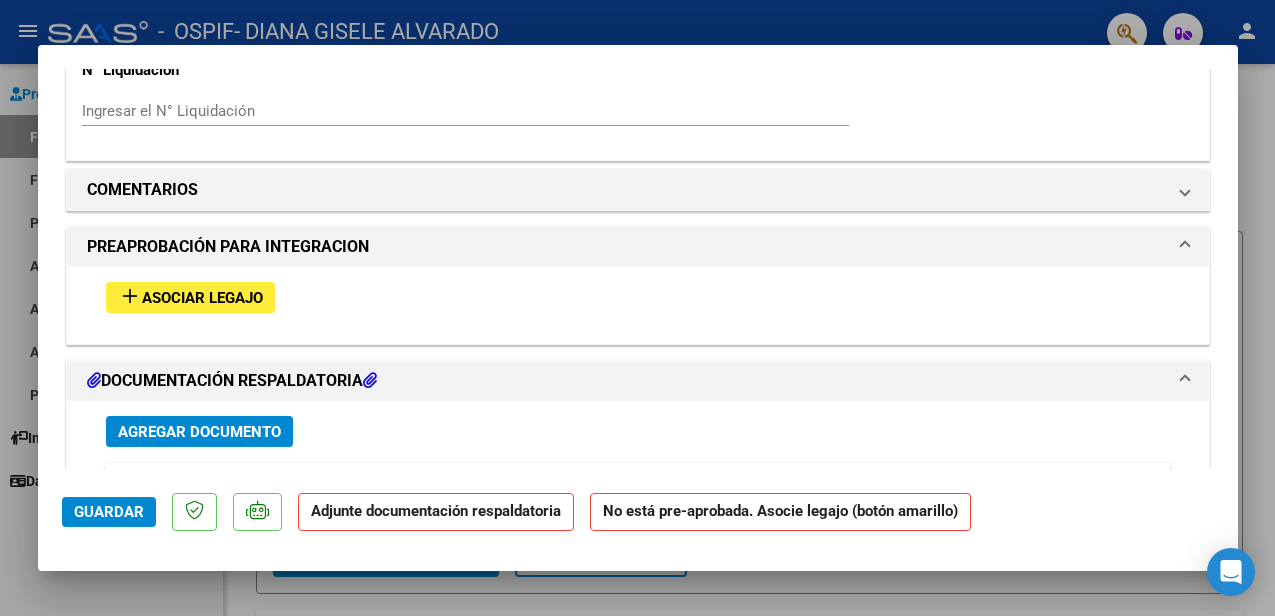 scroll, scrollTop: 1680, scrollLeft: 0, axis: vertical 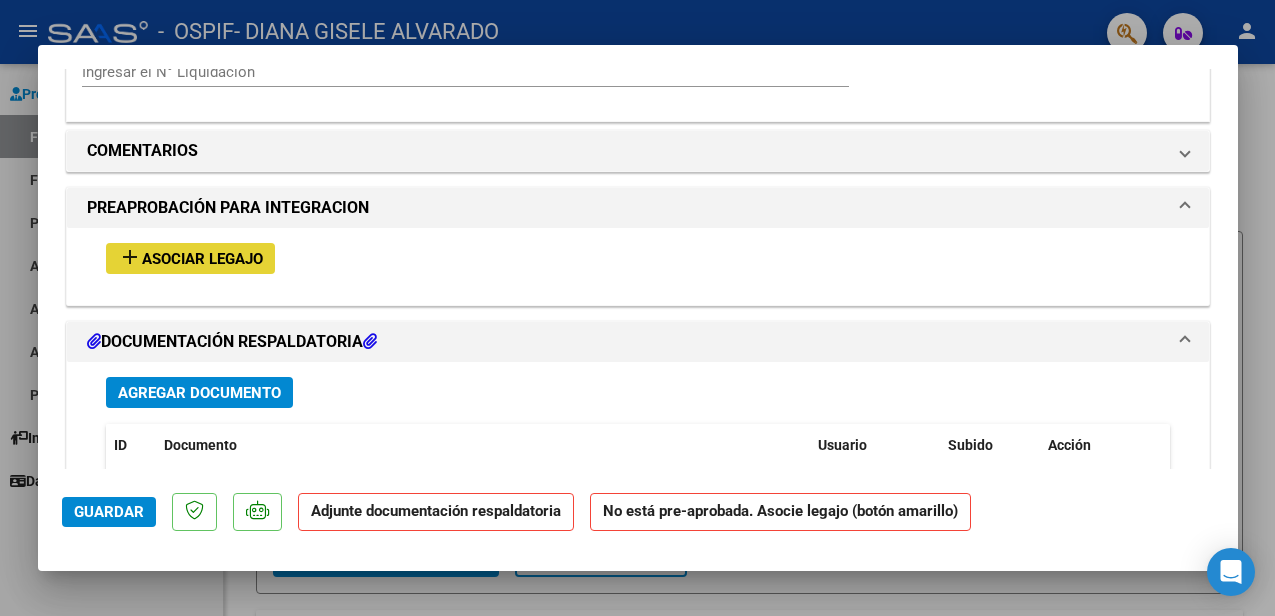 click on "Asociar Legajo" at bounding box center [202, 259] 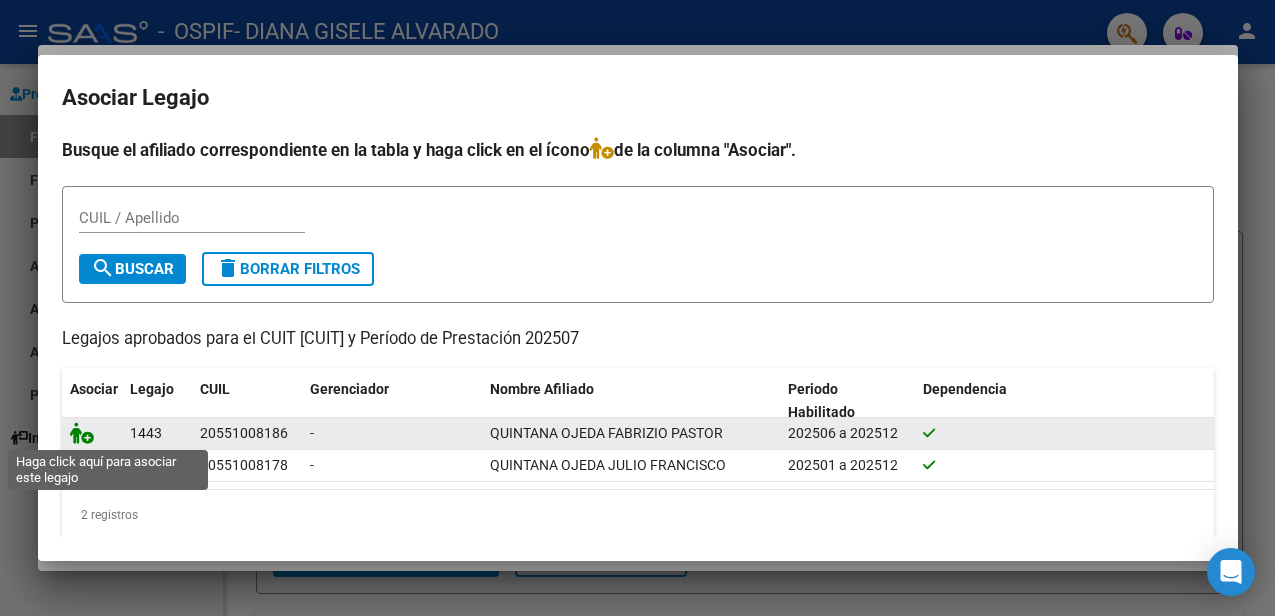 click 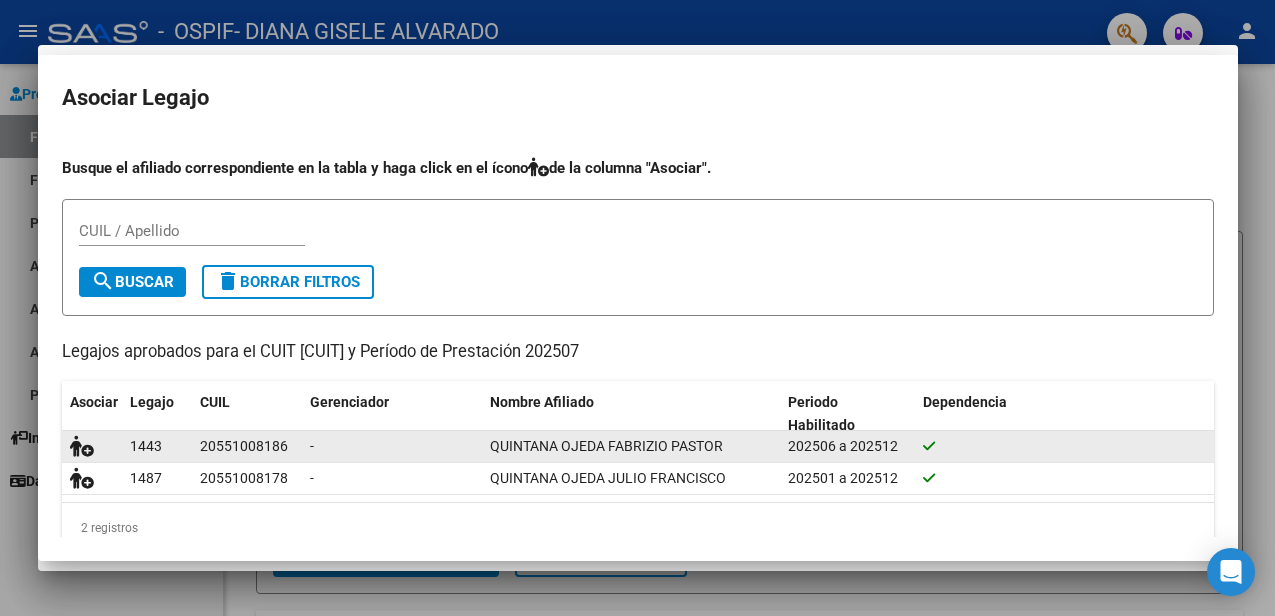scroll, scrollTop: 1732, scrollLeft: 0, axis: vertical 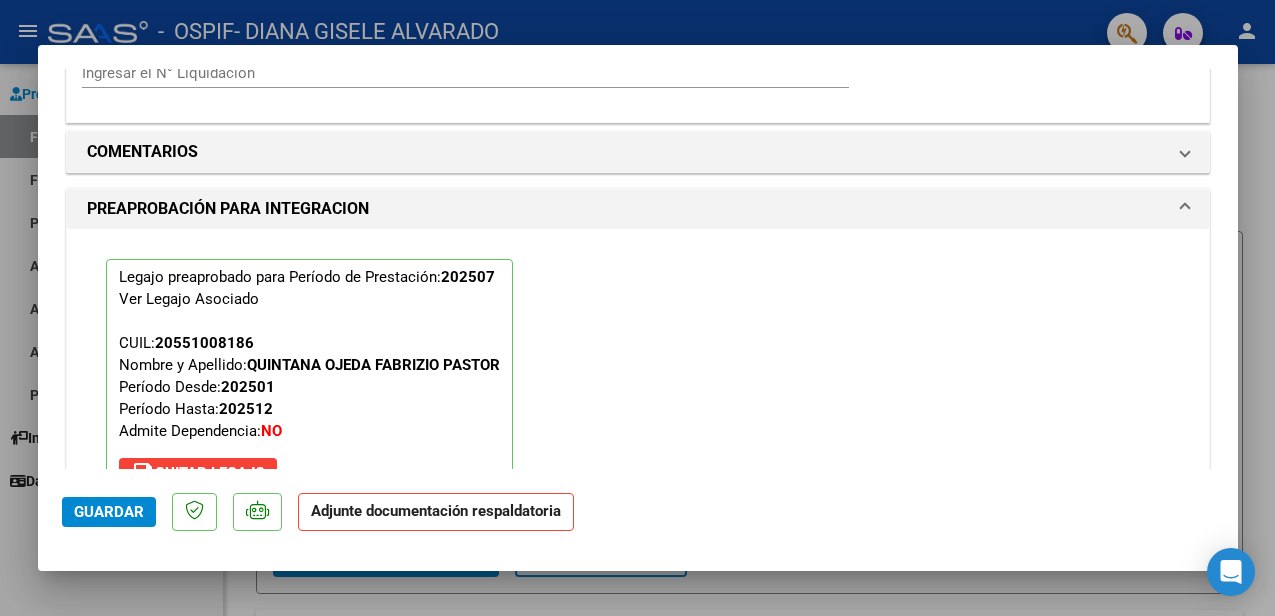 click on "Guardar" 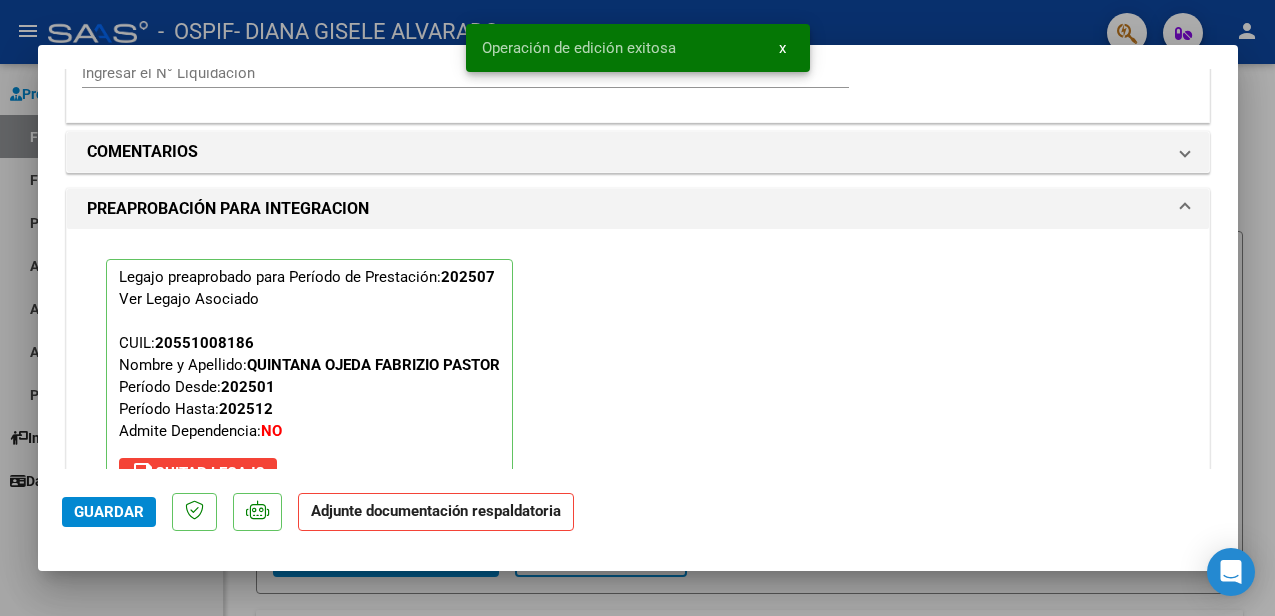 click on "COMPROBANTE VER COMPROBANTE       ESTADO:   Recibida. En proceso de confirmacion/aceptac por la OS.     El comprobante fue leído exitosamente.  DATOS DEL COMPROBANTE CUIT  *   [CUIT] Ingresar CUIT  ANALISIS PRESTADOR  ALVARADO DAIANA GISELE  ARCA Padrón  Area destinado * Integración Seleccionar Area Período de Prestación (Ej: 202305 para Mayo 2023    202507 Ingrese el Período de Prestación como indica el ejemplo   Una vez que se asoció a un legajo aprobado no se puede cambiar el período de prestación.   Comprobante Tipo * Factura C Seleccionar Tipo Punto de Venta  *   2 Ingresar el Nro.  Número  *   497 Ingresar el Nro.  Monto  *   $ 418.349,36 Ingresar el monto  Fecha del Cpbt.  *   2025-08-03 Ingresar la fecha  CAE / CAEA (no ingrese CAI)    75310871218374 Ingresar el CAE o CAEA (no ingrese CAI)  Fecha de Vencimiento    2025-08-10 Ingresar la fecha  Ref. Externa    Ingresar la ref.  N° Liquidación    Ingresar el N° Liquidación  COMENTARIOS Comentarios del Prestador / Gerenciador:" at bounding box center [638, 269] 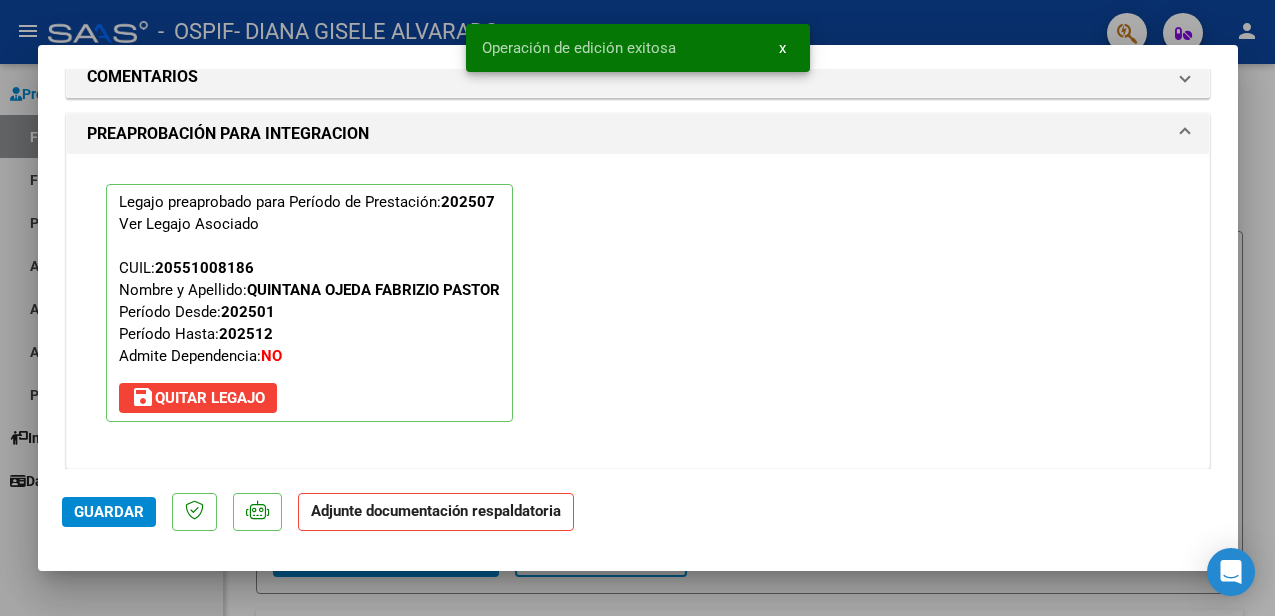 click on "COMPROBANTE VER COMPROBANTE       ESTADO:   Recibida. En proceso de confirmacion/aceptac por la OS.     El comprobante fue leído exitosamente.  DATOS DEL COMPROBANTE CUIT  *   [CUIT] Ingresar CUIT  ANALISIS PRESTADOR  ALVARADO DAIANA GISELE  ARCA Padrón  Area destinado * Integración Seleccionar Area Período de Prestación (Ej: 202305 para Mayo 2023    202507 Ingrese el Período de Prestación como indica el ejemplo   Una vez que se asoció a un legajo aprobado no se puede cambiar el período de prestación.   Comprobante Tipo * Factura C Seleccionar Tipo Punto de Venta  *   2 Ingresar el Nro.  Número  *   497 Ingresar el Nro.  Monto  *   $ 418.349,36 Ingresar el monto  Fecha del Cpbt.  *   2025-08-03 Ingresar la fecha  CAE / CAEA (no ingrese CAI)    75310871218374 Ingresar el CAE o CAEA (no ingrese CAI)  Fecha de Vencimiento    2025-08-10 Ingresar la fecha  Ref. Externa    Ingresar la ref.  N° Liquidación    Ingresar el N° Liquidación  COMENTARIOS Comentarios del Prestador / Gerenciador:" at bounding box center (638, 269) 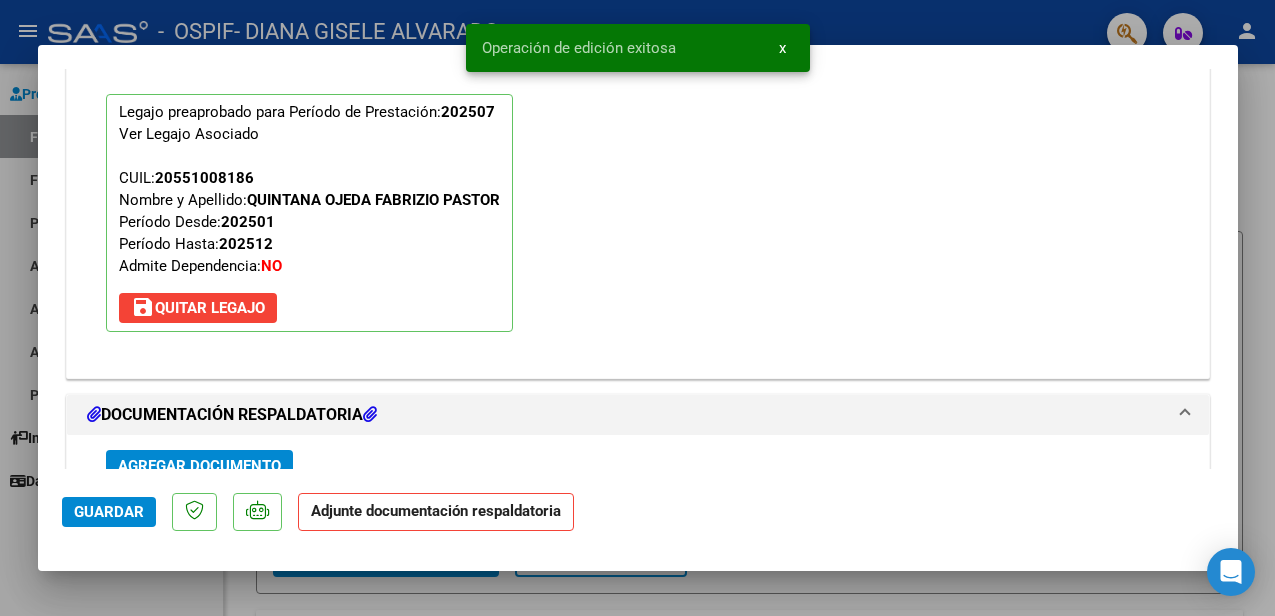 click on "COMPROBANTE VER COMPROBANTE       ESTADO:   Recibida. En proceso de confirmacion/aceptac por la OS.     El comprobante fue leído exitosamente.  DATOS DEL COMPROBANTE CUIT  *   [CUIT] Ingresar CUIT  ANALISIS PRESTADOR  ALVARADO DAIANA GISELE  ARCA Padrón  Area destinado * Integración Seleccionar Area Período de Prestación (Ej: 202305 para Mayo 2023    202507 Ingrese el Período de Prestación como indica el ejemplo   Una vez que se asoció a un legajo aprobado no se puede cambiar el período de prestación.   Comprobante Tipo * Factura C Seleccionar Tipo Punto de Venta  *   2 Ingresar el Nro.  Número  *   497 Ingresar el Nro.  Monto  *   $ 418.349,36 Ingresar el monto  Fecha del Cpbt.  *   2025-08-03 Ingresar la fecha  CAE / CAEA (no ingrese CAI)    75310871218374 Ingresar el CAE o CAEA (no ingrese CAI)  Fecha de Vencimiento    2025-08-10 Ingresar la fecha  Ref. Externa    Ingresar la ref.  N° Liquidación    Ingresar el N° Liquidación  COMENTARIOS Comentarios del Prestador / Gerenciador:" at bounding box center [638, 269] 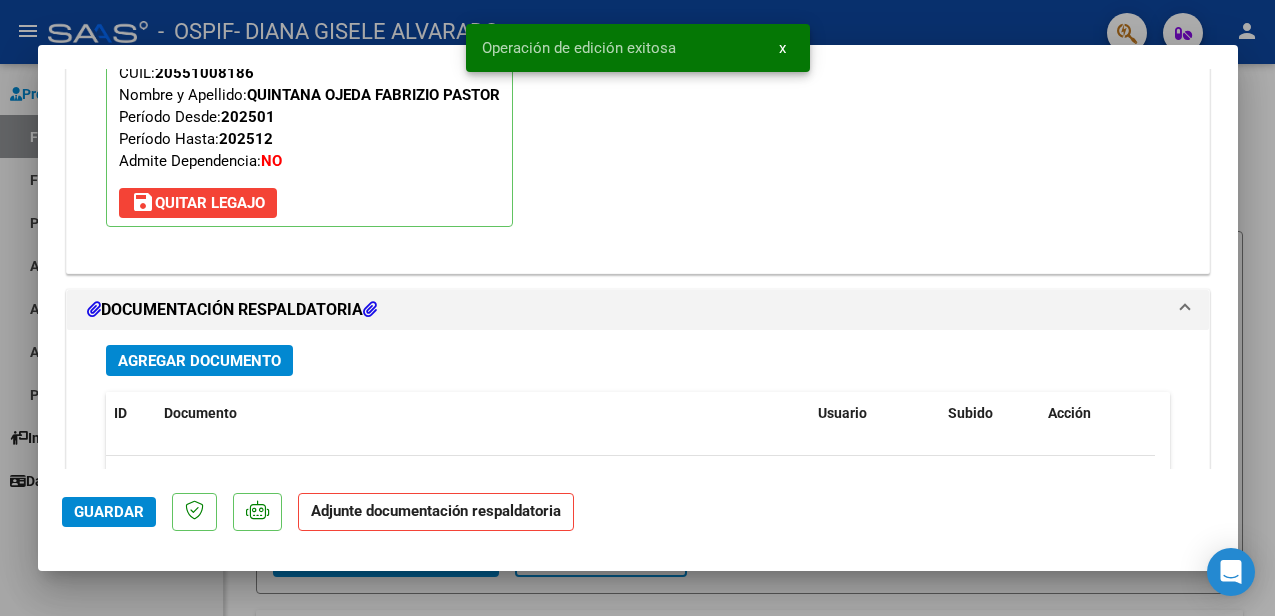 click on "COMPROBANTE VER COMPROBANTE       ESTADO:   Recibida. En proceso de confirmacion/aceptac por la OS.     El comprobante fue leído exitosamente.  DATOS DEL COMPROBANTE CUIT  *   [CUIT] Ingresar CUIT  ANALISIS PRESTADOR  ALVARADO DAIANA GISELE  ARCA Padrón  Area destinado * Integración Seleccionar Area Período de Prestación (Ej: 202305 para Mayo 2023    202507 Ingrese el Período de Prestación como indica el ejemplo   Una vez que se asoció a un legajo aprobado no se puede cambiar el período de prestación.   Comprobante Tipo * Factura C Seleccionar Tipo Punto de Venta  *   2 Ingresar el Nro.  Número  *   497 Ingresar el Nro.  Monto  *   $ 418.349,36 Ingresar el monto  Fecha del Cpbt.  *   2025-08-03 Ingresar la fecha  CAE / CAEA (no ingrese CAI)    75310871218374 Ingresar el CAE o CAEA (no ingrese CAI)  Fecha de Vencimiento    2025-08-10 Ingresar la fecha  Ref. Externa    Ingresar la ref.  N° Liquidación    Ingresar el N° Liquidación  COMENTARIOS Comentarios del Prestador / Gerenciador:" at bounding box center [638, 269] 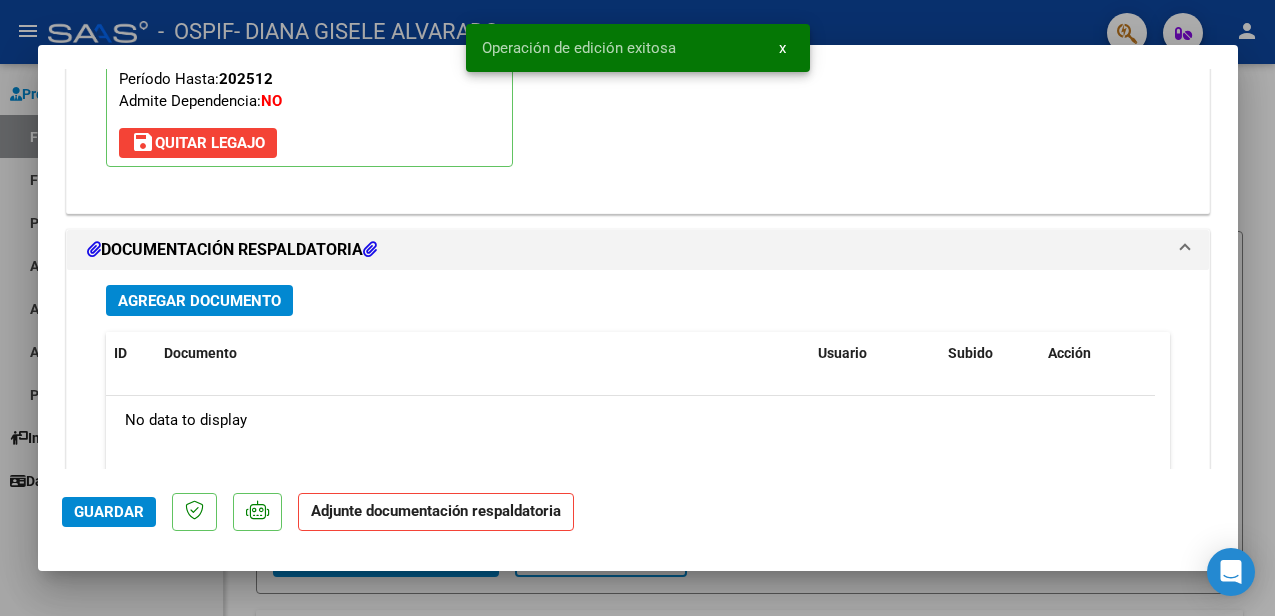 click on "COMPROBANTE VER COMPROBANTE       ESTADO:   Recibida. En proceso de confirmacion/aceptac por la OS.     El comprobante fue leído exitosamente.  DATOS DEL COMPROBANTE CUIT  *   [CUIT] Ingresar CUIT  ANALISIS PRESTADOR  ALVARADO DAIANA GISELE  ARCA Padrón  Area destinado * Integración Seleccionar Area Período de Prestación (Ej: 202305 para Mayo 2023    202507 Ingrese el Período de Prestación como indica el ejemplo   Una vez que se asoció a un legajo aprobado no se puede cambiar el período de prestación.   Comprobante Tipo * Factura C Seleccionar Tipo Punto de Venta  *   2 Ingresar el Nro.  Número  *   497 Ingresar el Nro.  Monto  *   $ 418.349,36 Ingresar el monto  Fecha del Cpbt.  *   2025-08-03 Ingresar la fecha  CAE / CAEA (no ingrese CAI)    75310871218374 Ingresar el CAE o CAEA (no ingrese CAI)  Fecha de Vencimiento    2025-08-10 Ingresar la fecha  Ref. Externa    Ingresar la ref.  N° Liquidación    Ingresar el N° Liquidación  COMENTARIOS Comentarios del Prestador / Gerenciador:" at bounding box center (638, 269) 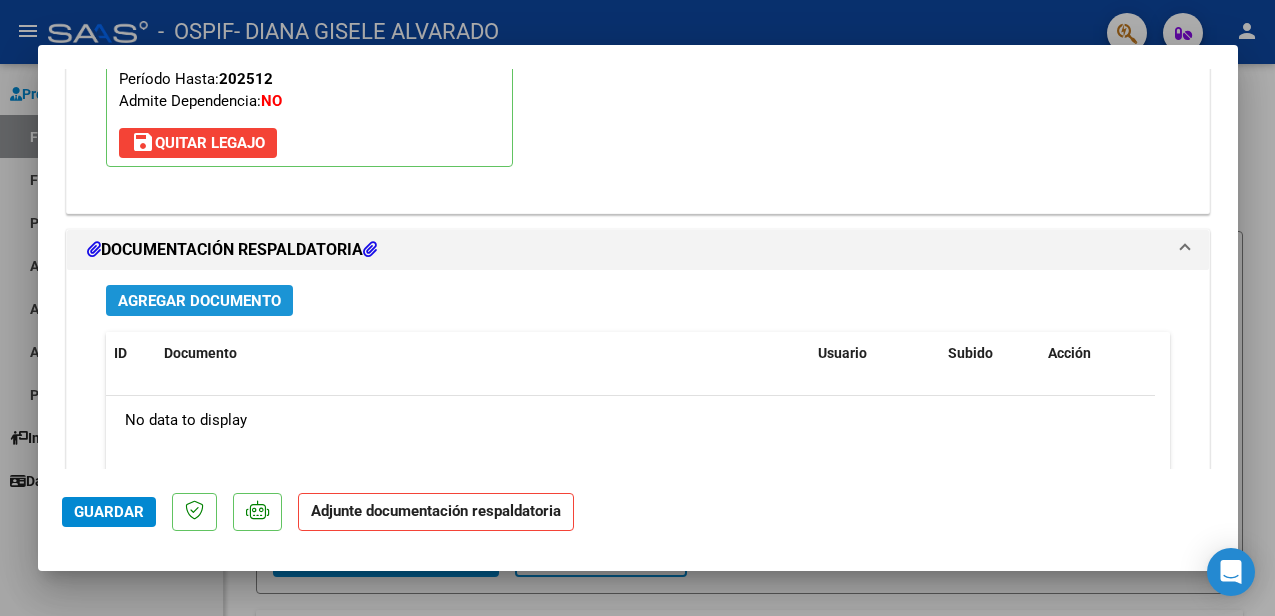 click on "Agregar Documento" at bounding box center (199, 301) 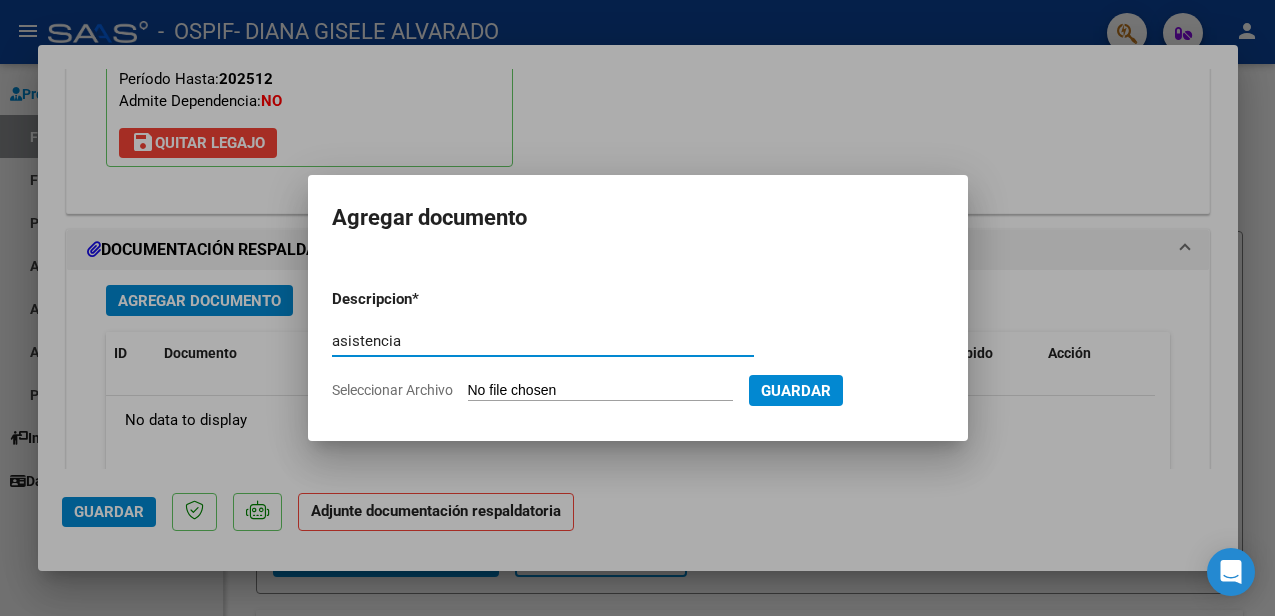 type on "asistencia" 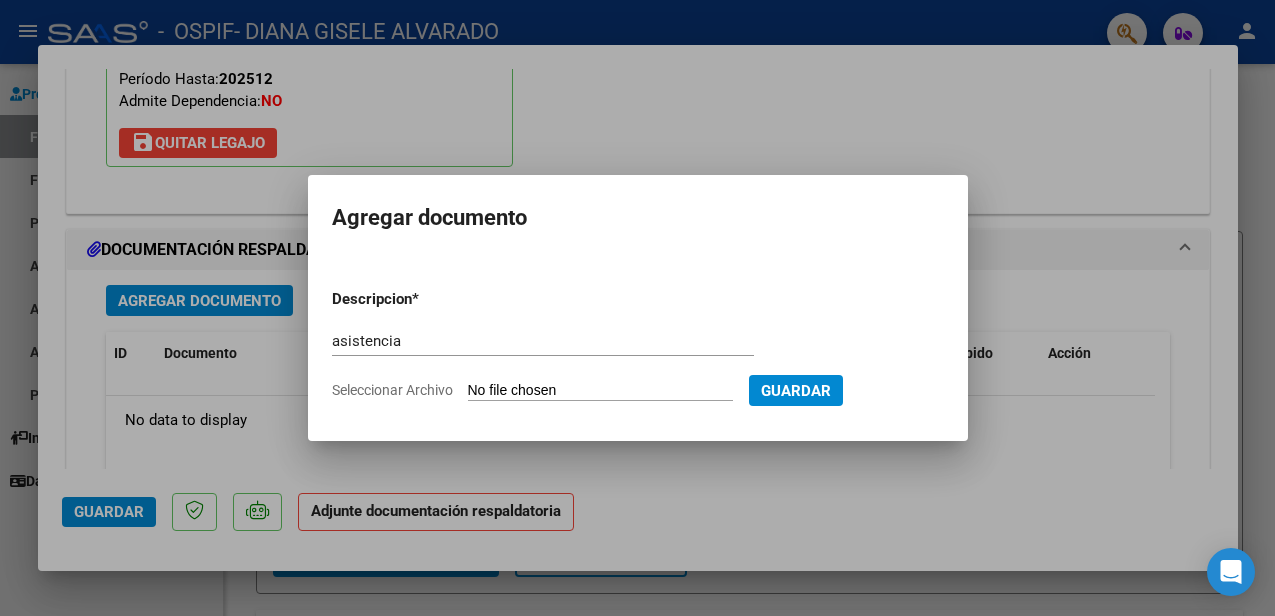 click on "Seleccionar Archivo" at bounding box center (600, 391) 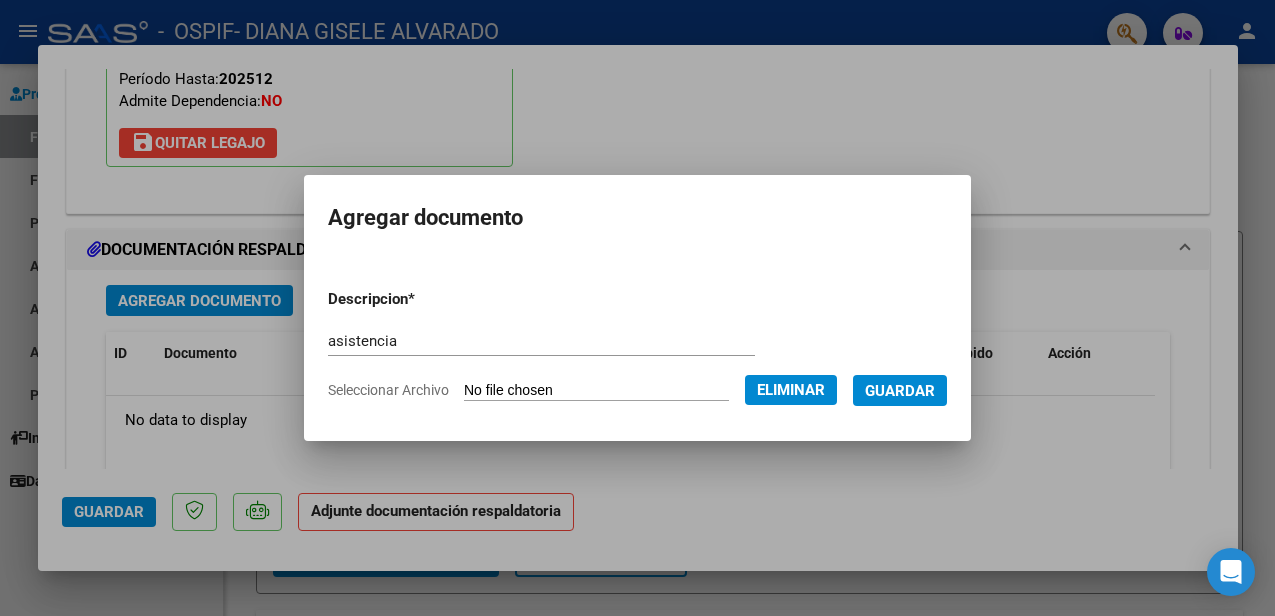 click on "Guardar" at bounding box center (900, 390) 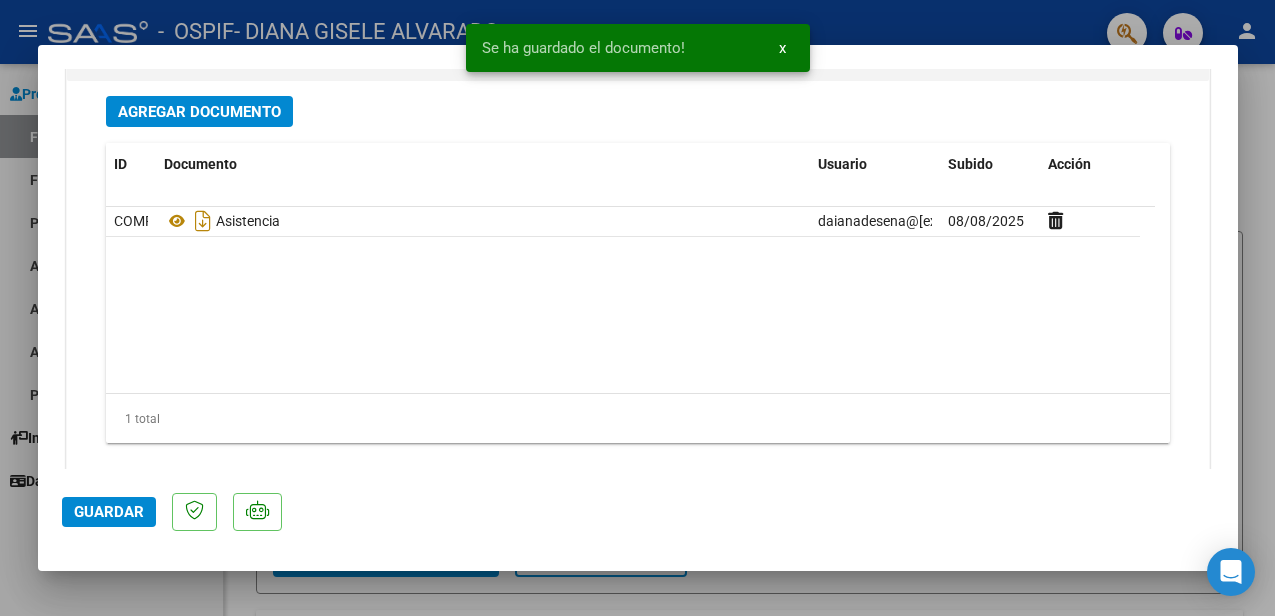 scroll, scrollTop: 2288, scrollLeft: 0, axis: vertical 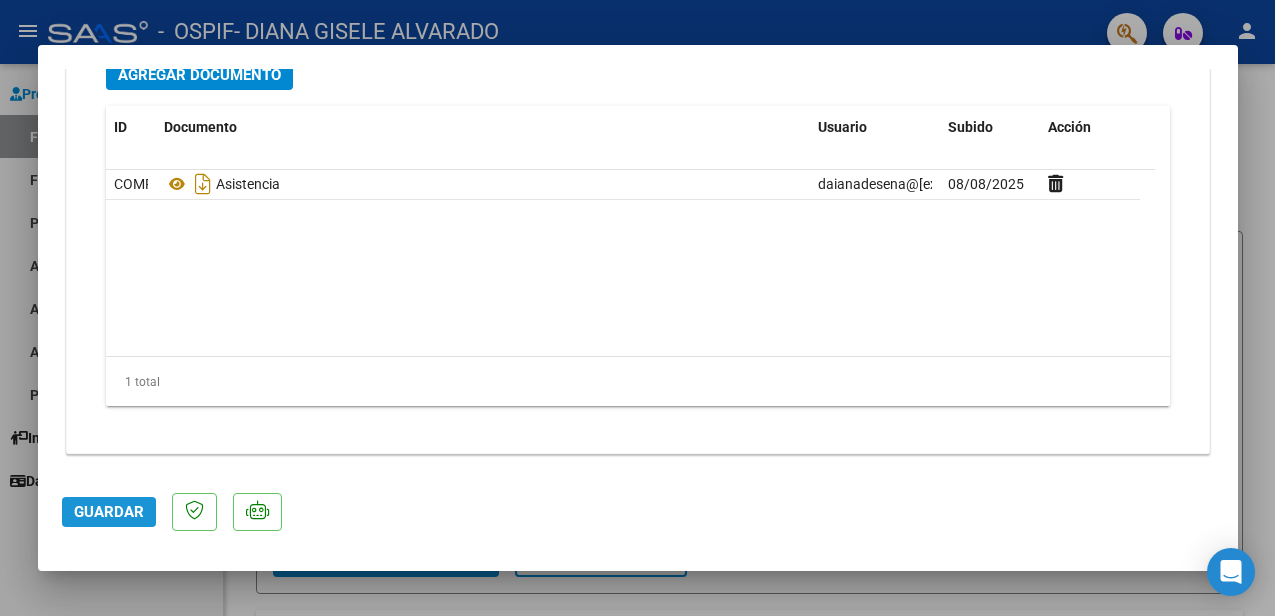 click on "Guardar" 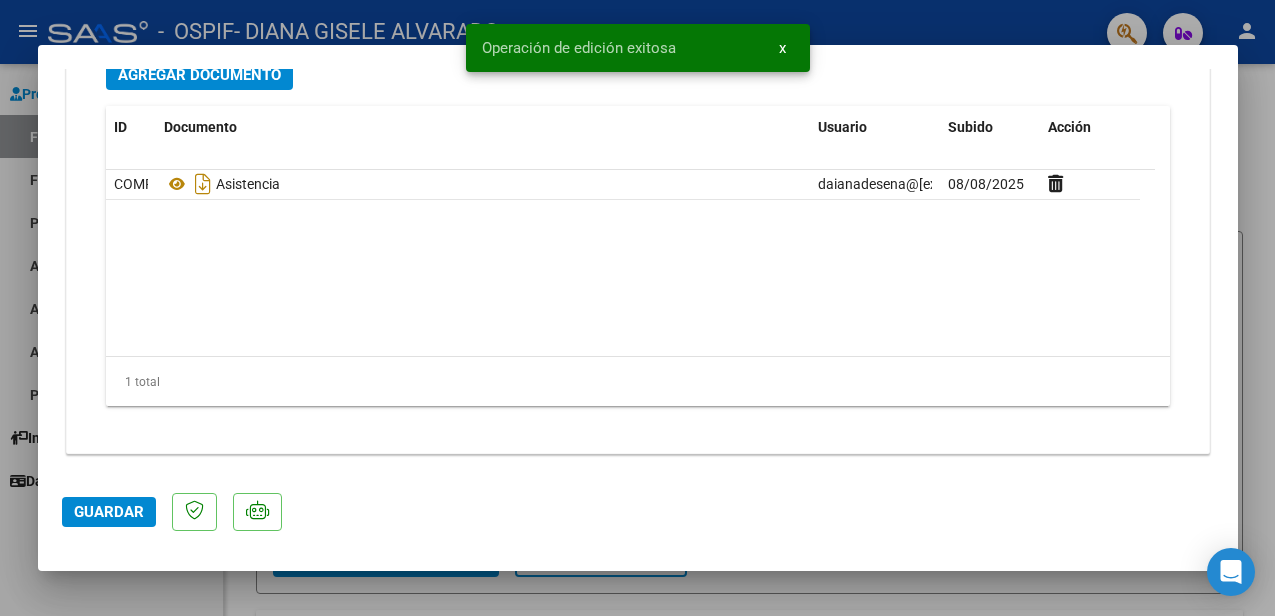 click on "COMPROBANTE VER COMPROBANTE       ESTADO:   Recibida. En proceso de confirmacion/aceptac por la OS.     El comprobante fue leído exitosamente.  DATOS DEL COMPROBANTE CUIT  *   [CUIT] Ingresar CUIT  ANALISIS PRESTADOR  ALVARADO DAIANA GISELE  ARCA Padrón  Area destinado * Integración Seleccionar Area Período de Prestación (Ej: 202305 para Mayo 2023    202507 Ingrese el Período de Prestación como indica el ejemplo   Una vez que se asoció a un legajo aprobado no se puede cambiar el período de prestación.   Comprobante Tipo * Factura C Seleccionar Tipo Punto de Venta  *   2 Ingresar el Nro.  Número  *   497 Ingresar el Nro.  Monto  *   $ 418.349,36 Ingresar el monto  Fecha del Cpbt.  *   2025-08-03 Ingresar la fecha  CAE / CAEA (no ingrese CAI)    75310871218374 Ingresar el CAE o CAEA (no ingrese CAI)  Fecha de Vencimiento    2025-08-10 Ingresar la fecha  Ref. Externa    Ingresar la ref.  N° Liquidación    Ingresar el N° Liquidación  COMENTARIOS Comentarios del Prestador / Gerenciador:" at bounding box center [638, 308] 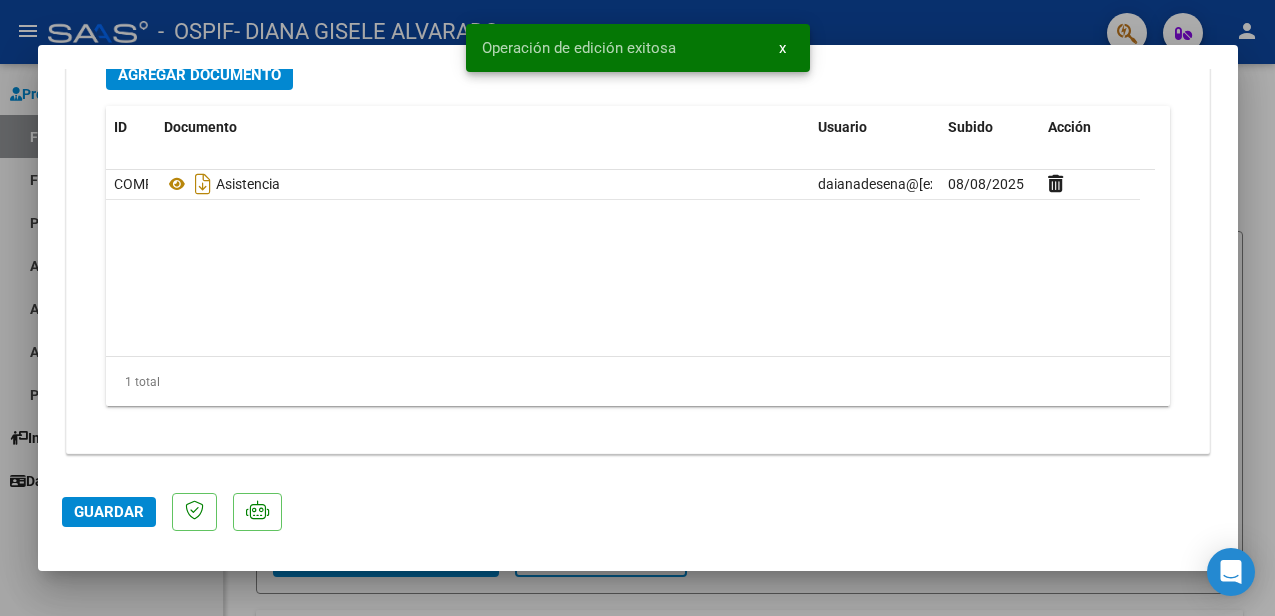 click at bounding box center [637, 308] 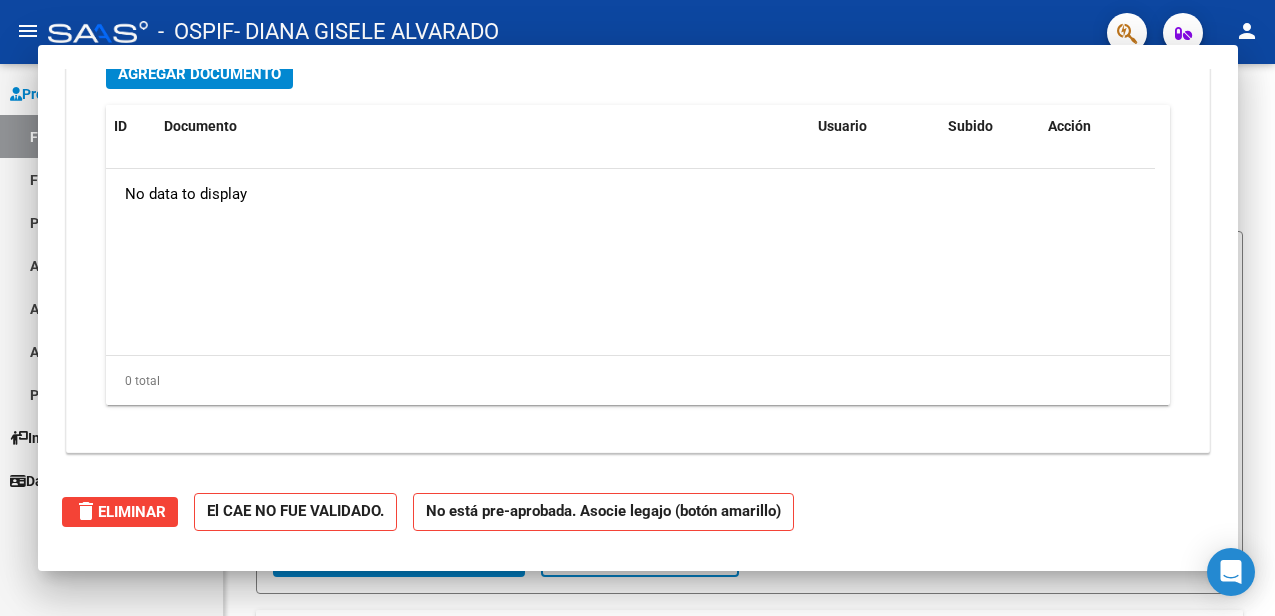 scroll, scrollTop: 0, scrollLeft: 0, axis: both 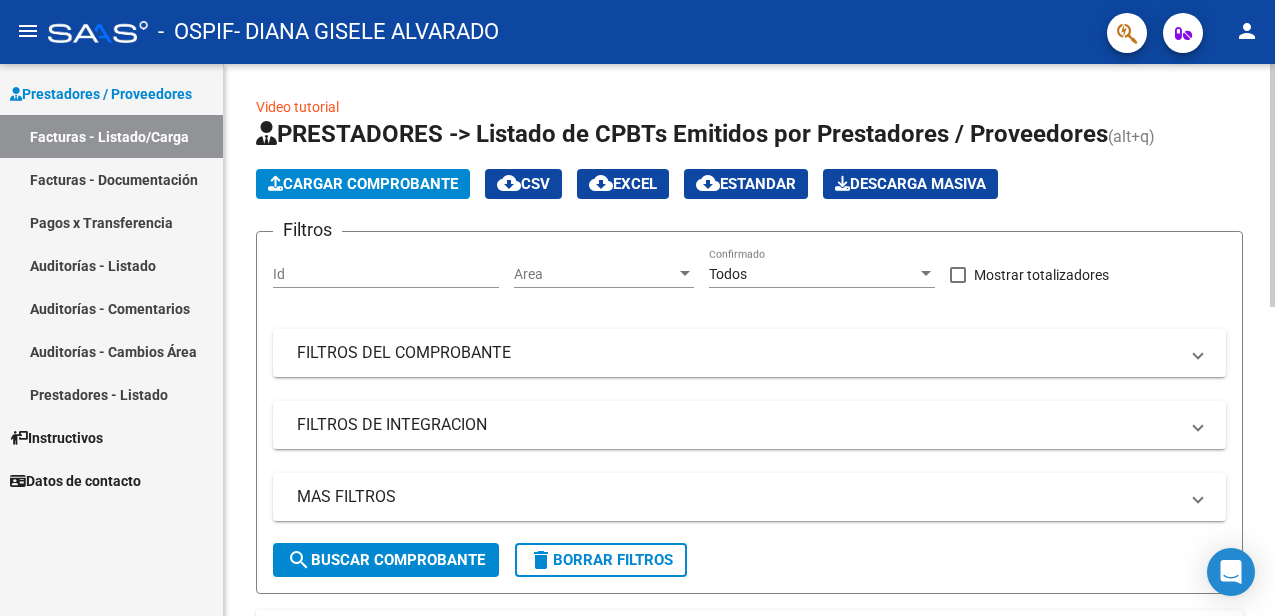 click on "Cargar Comprobante
cloud_download  CSV  cloud_download  EXCEL  cloud_download  Estandar   Descarga Masiva" 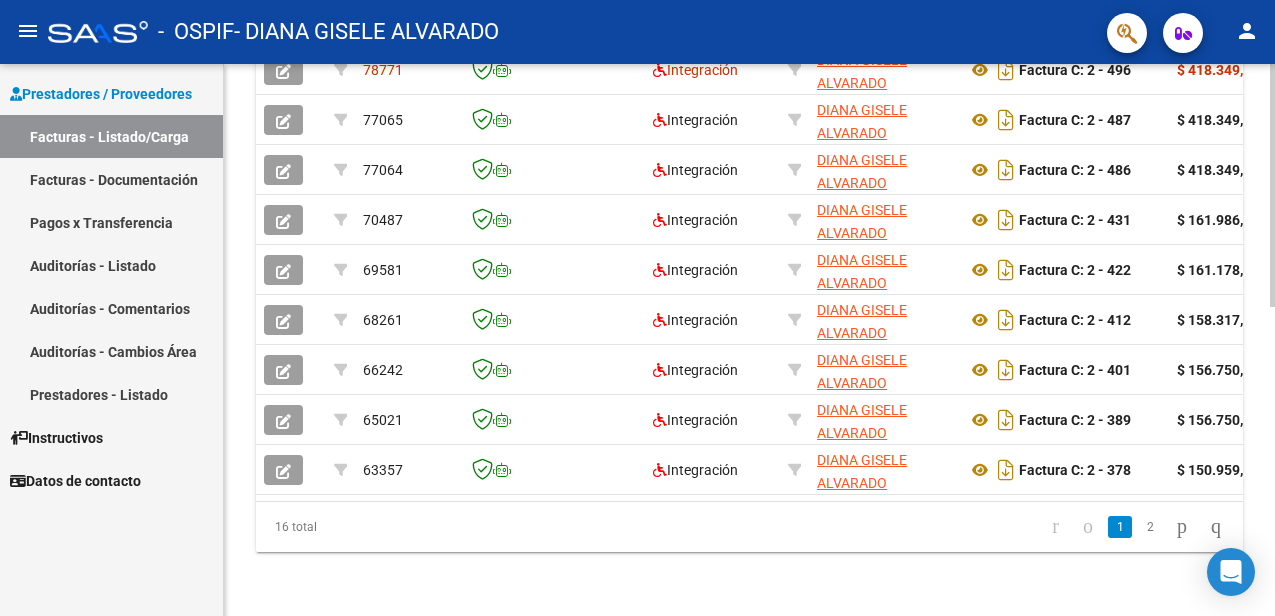 scroll, scrollTop: 704, scrollLeft: 0, axis: vertical 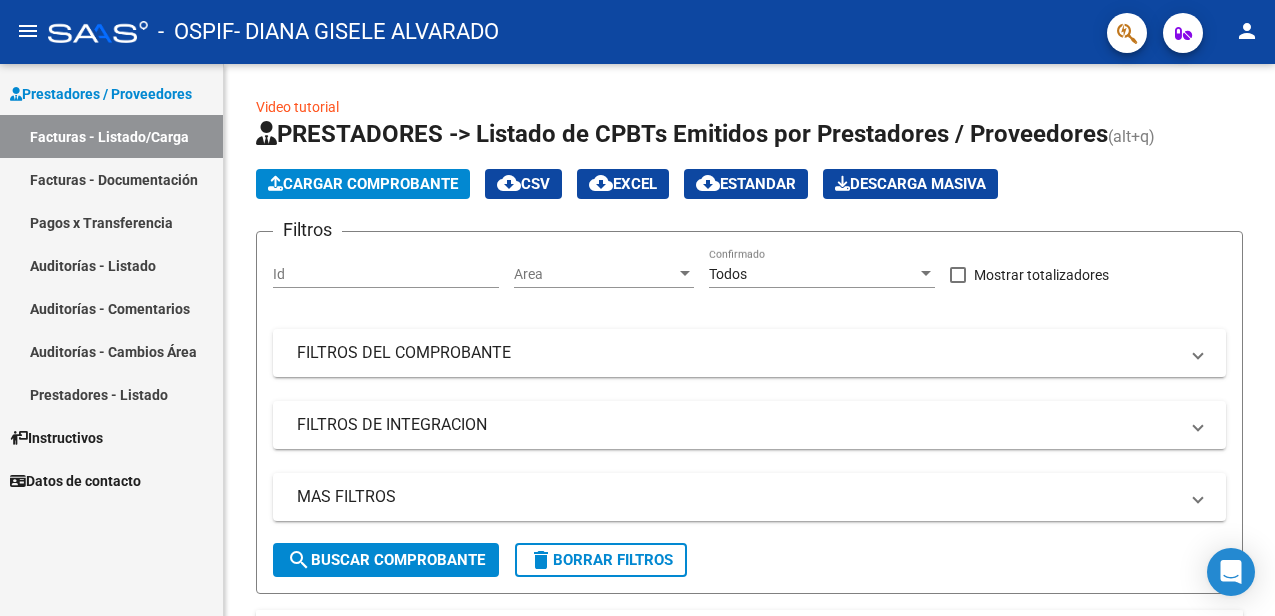 click on "person" 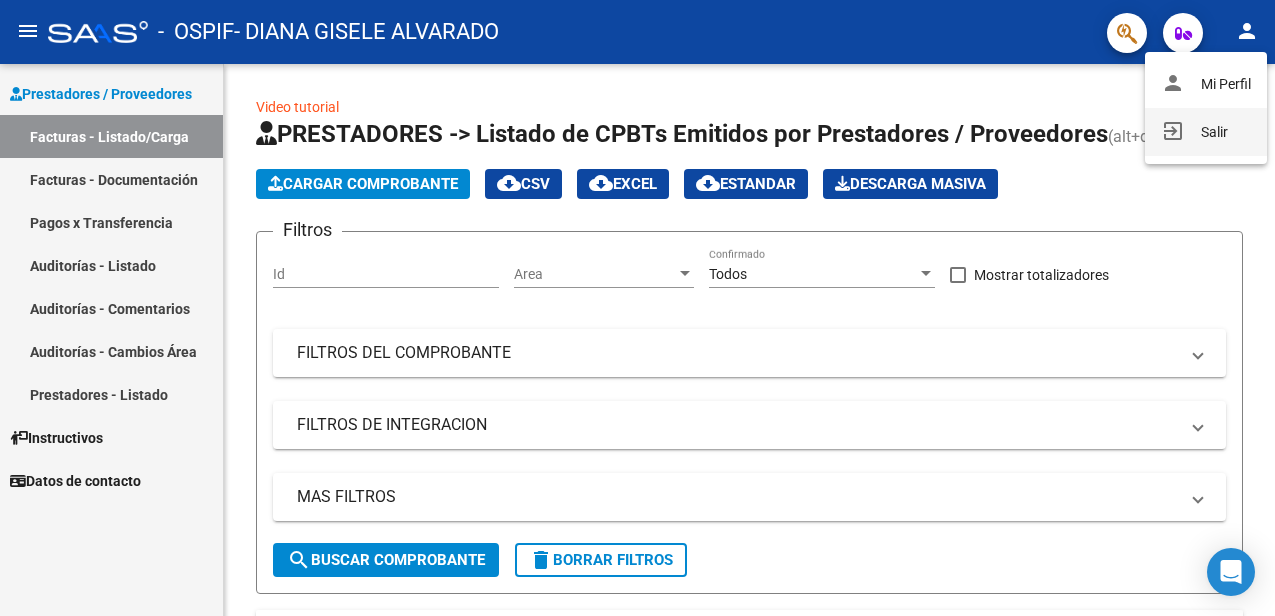 click on "exit_to_app  Salir" at bounding box center (1206, 132) 